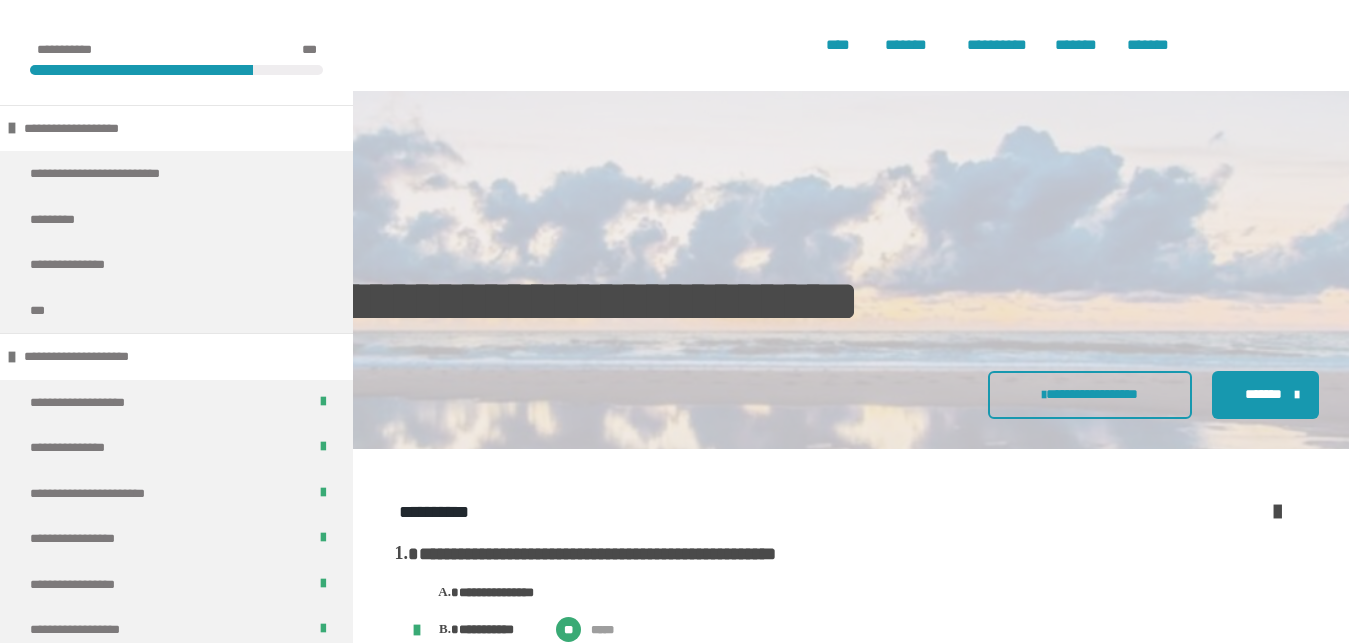 scroll, scrollTop: 2525, scrollLeft: 0, axis: vertical 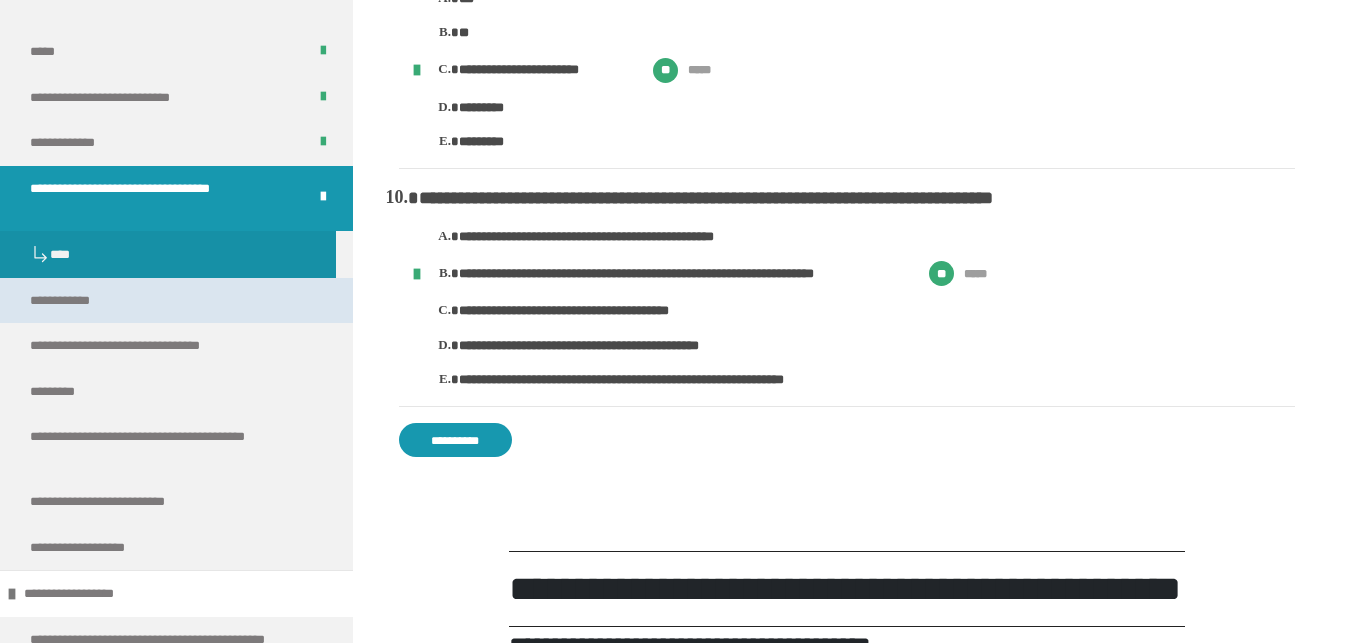 click on "**********" at bounding box center (176, 301) 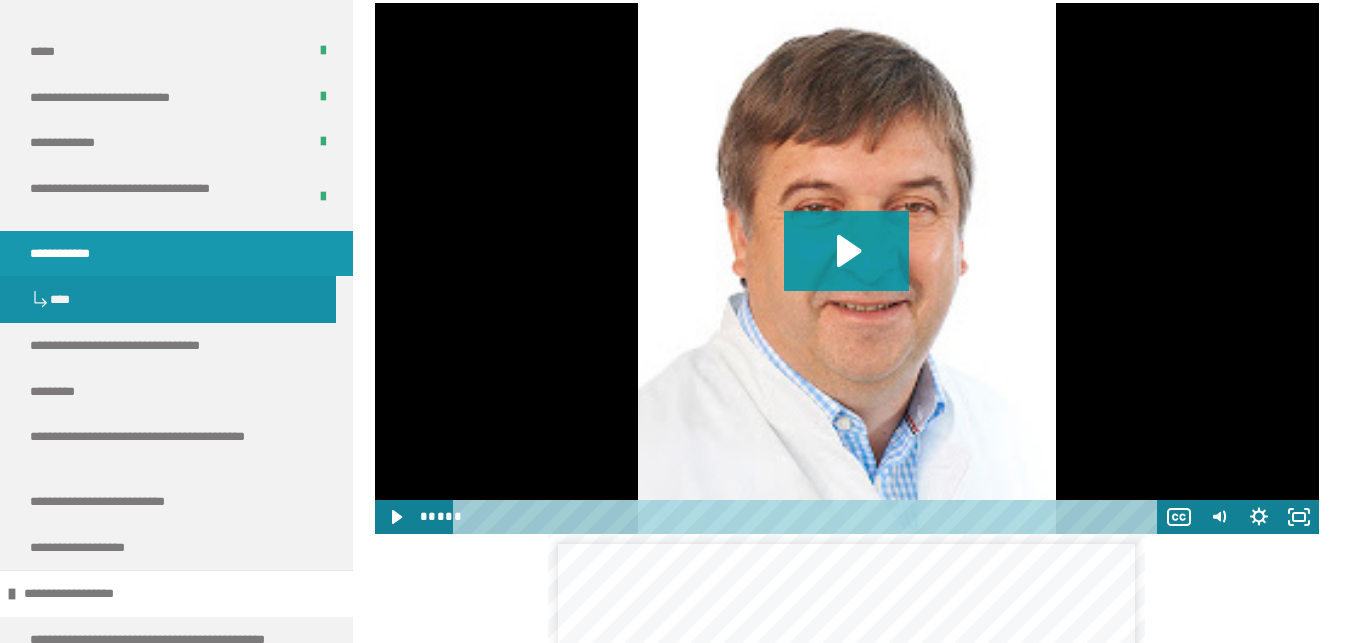 scroll, scrollTop: 642, scrollLeft: 0, axis: vertical 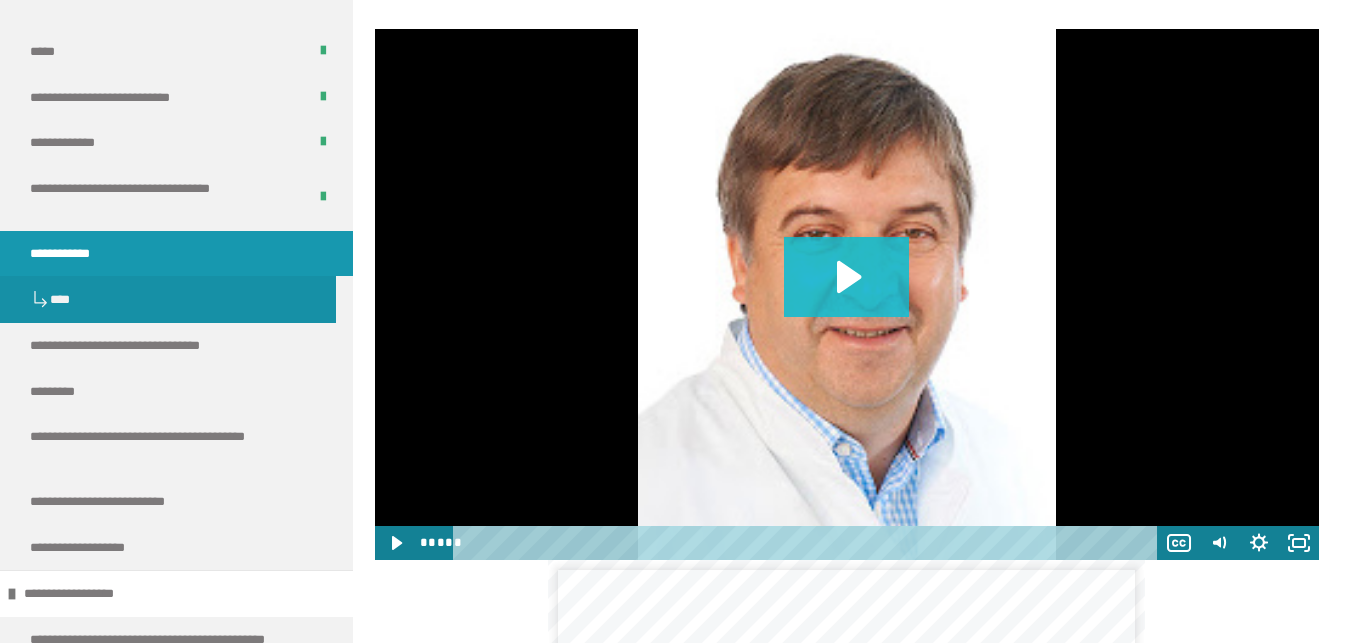 click 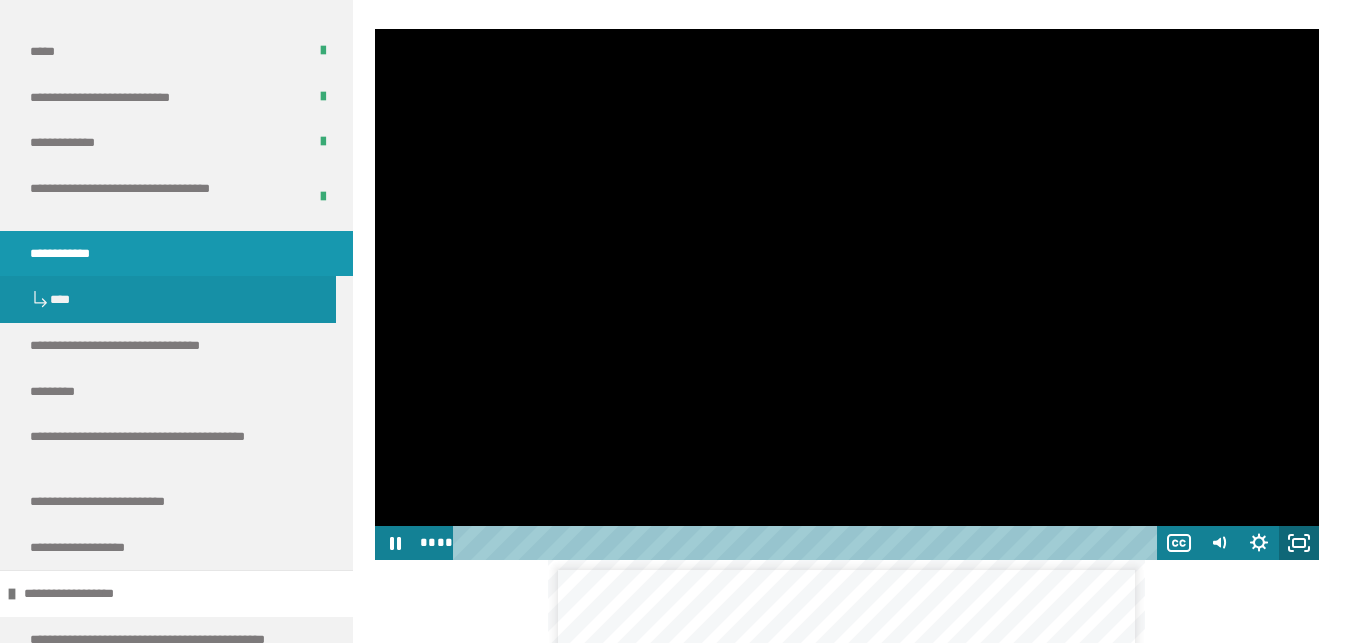 click 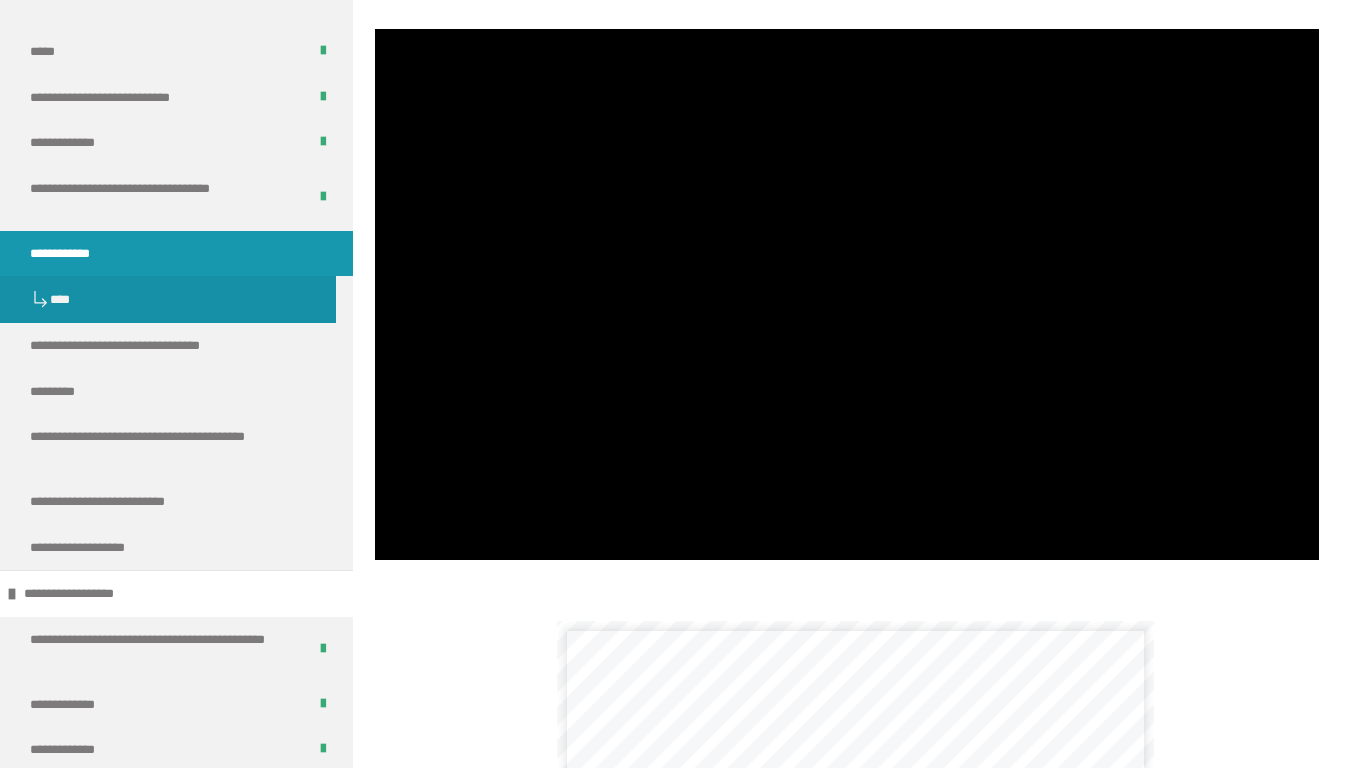 type 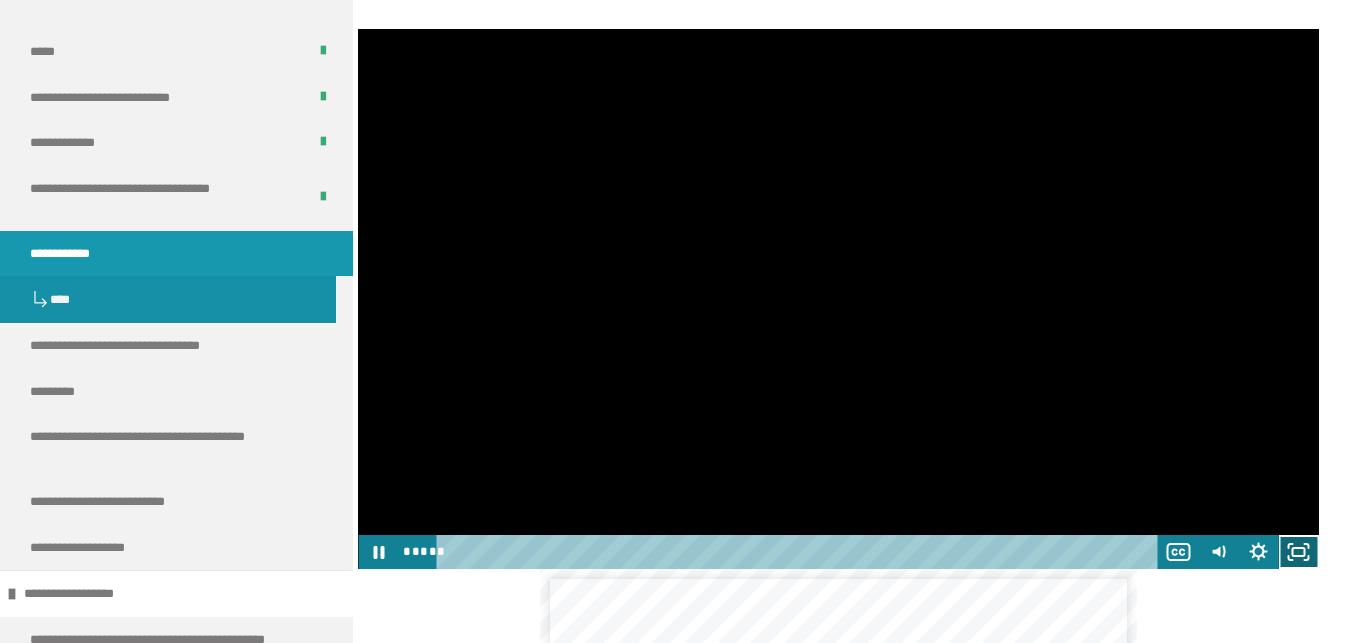 click 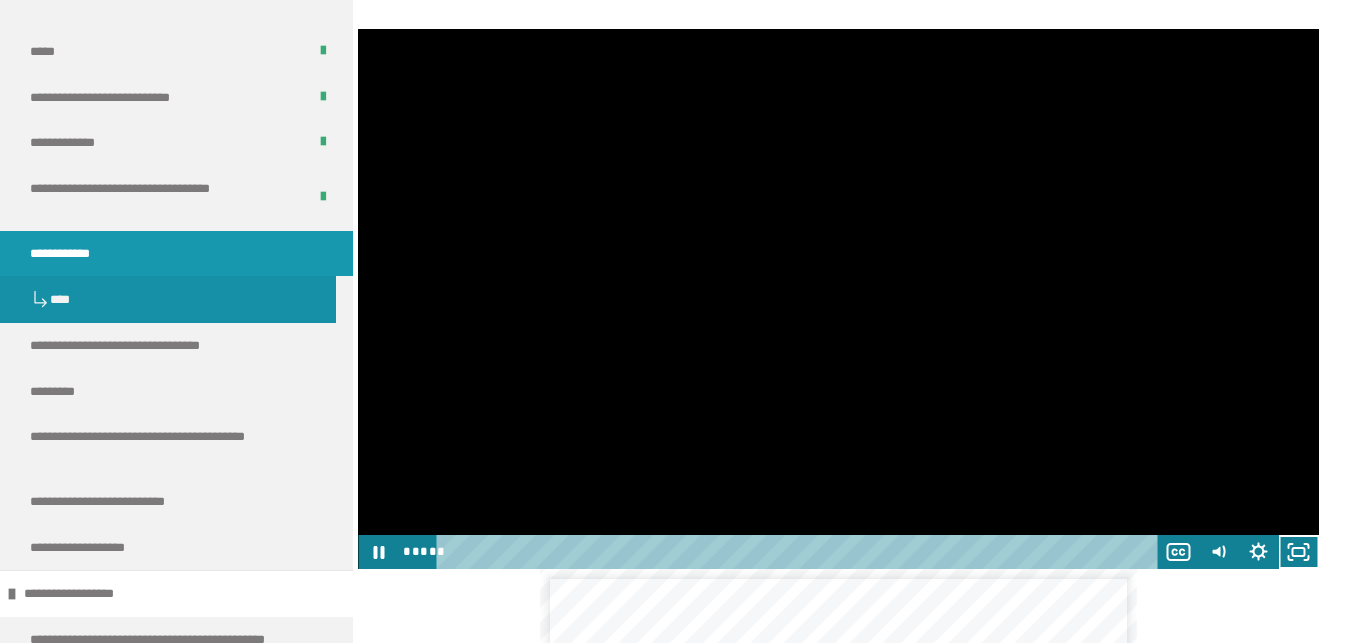 scroll, scrollTop: 1356, scrollLeft: 0, axis: vertical 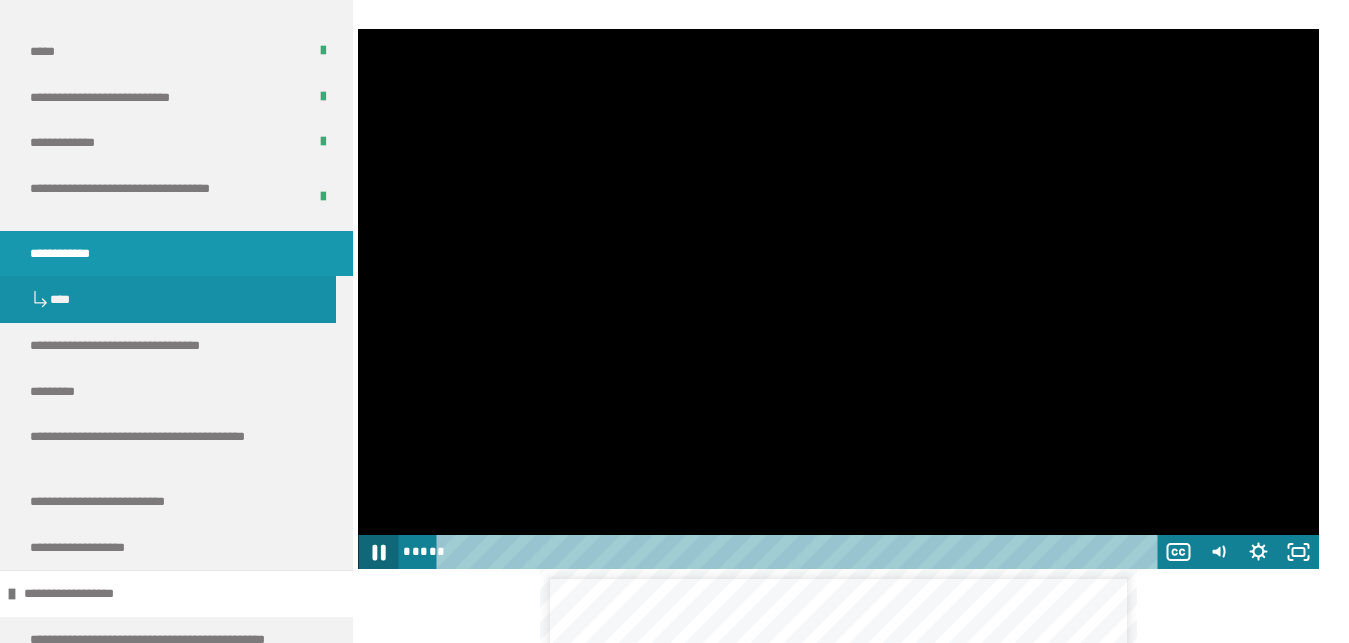 click 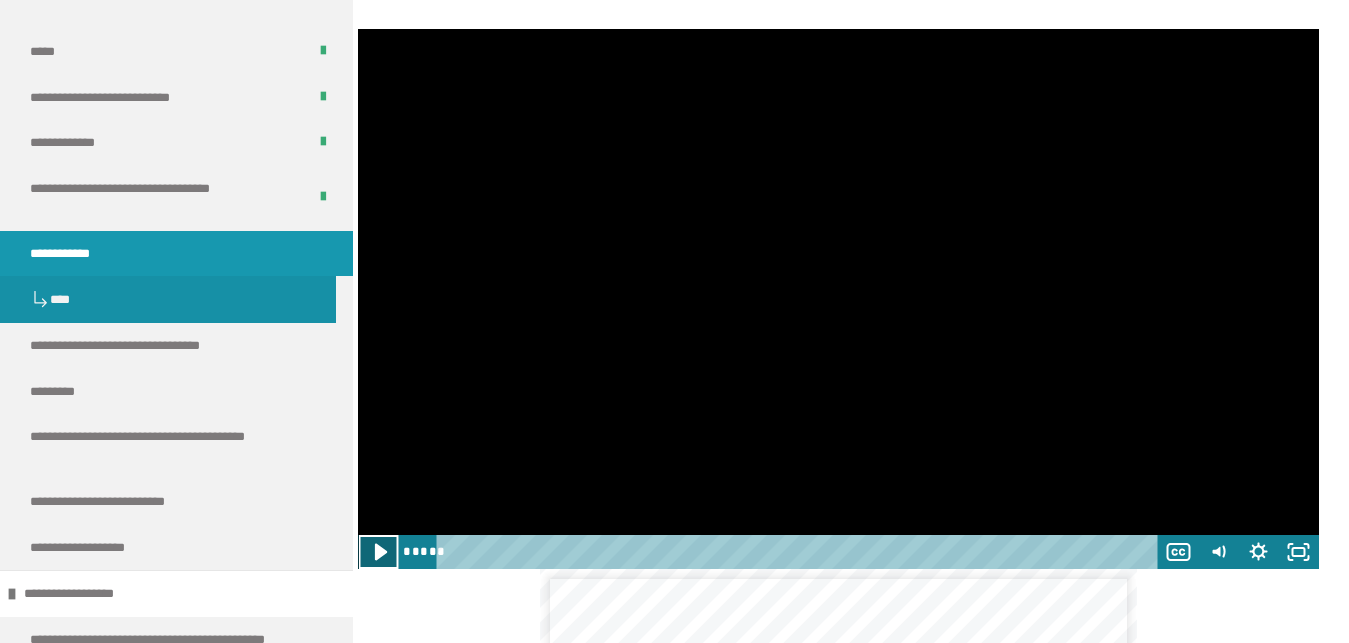 click 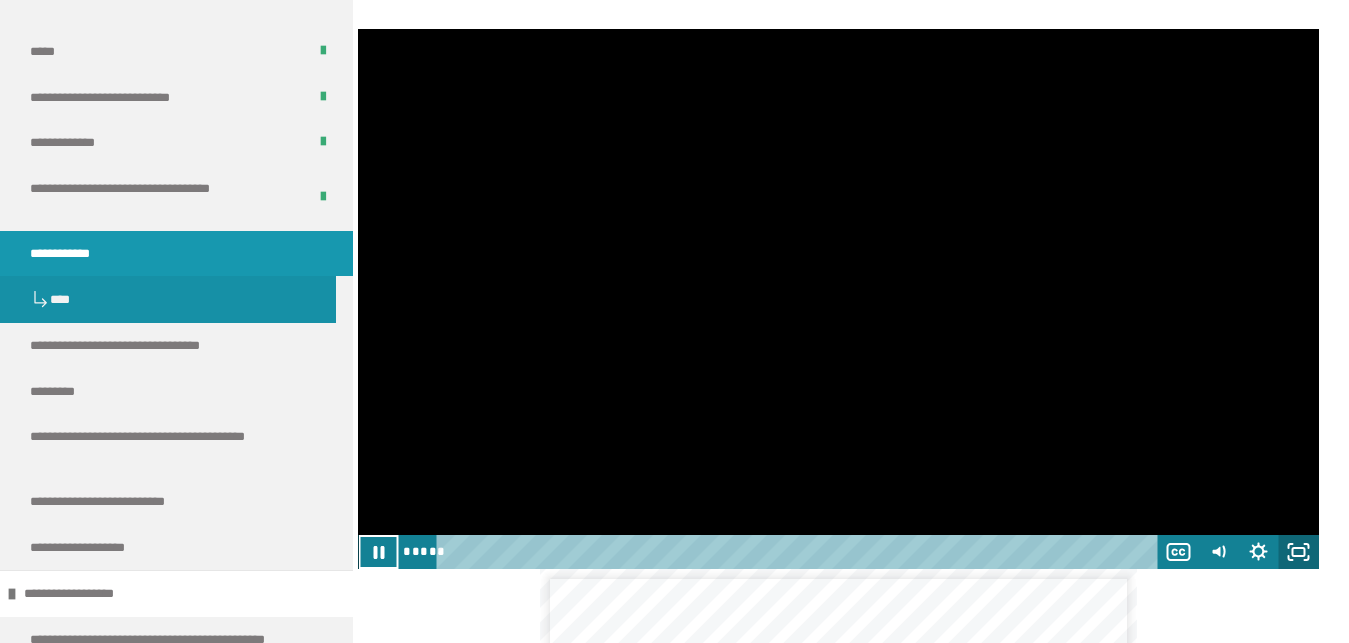 click 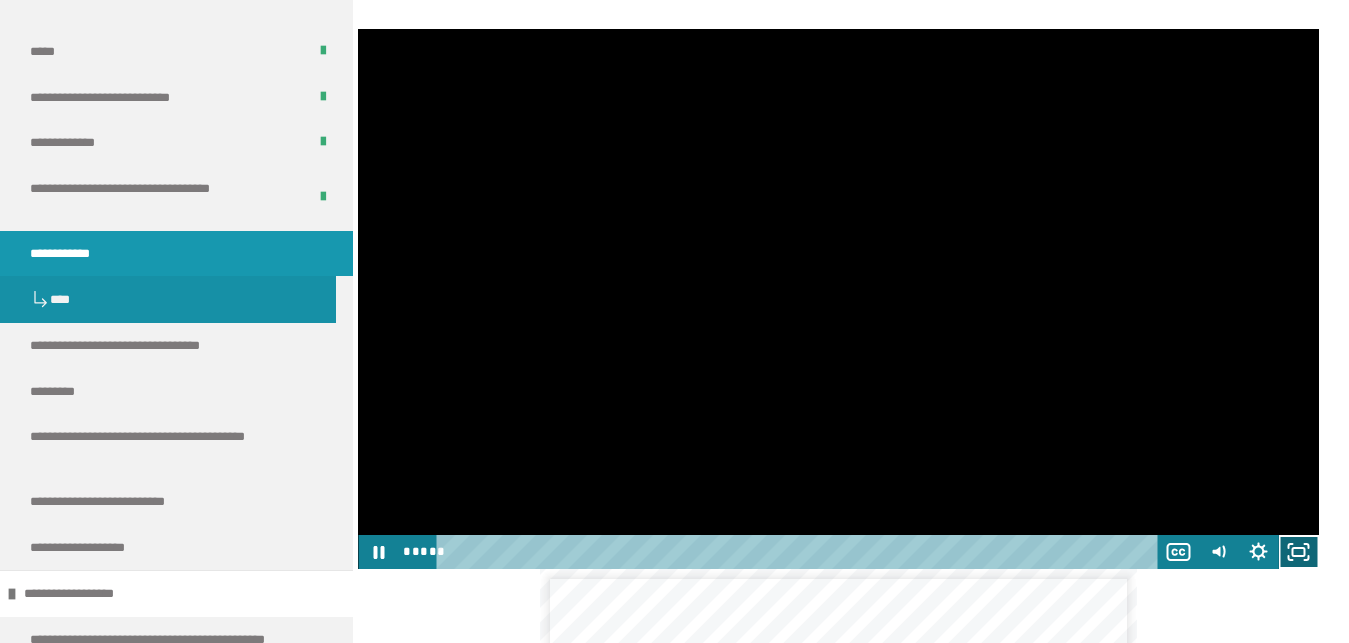 click 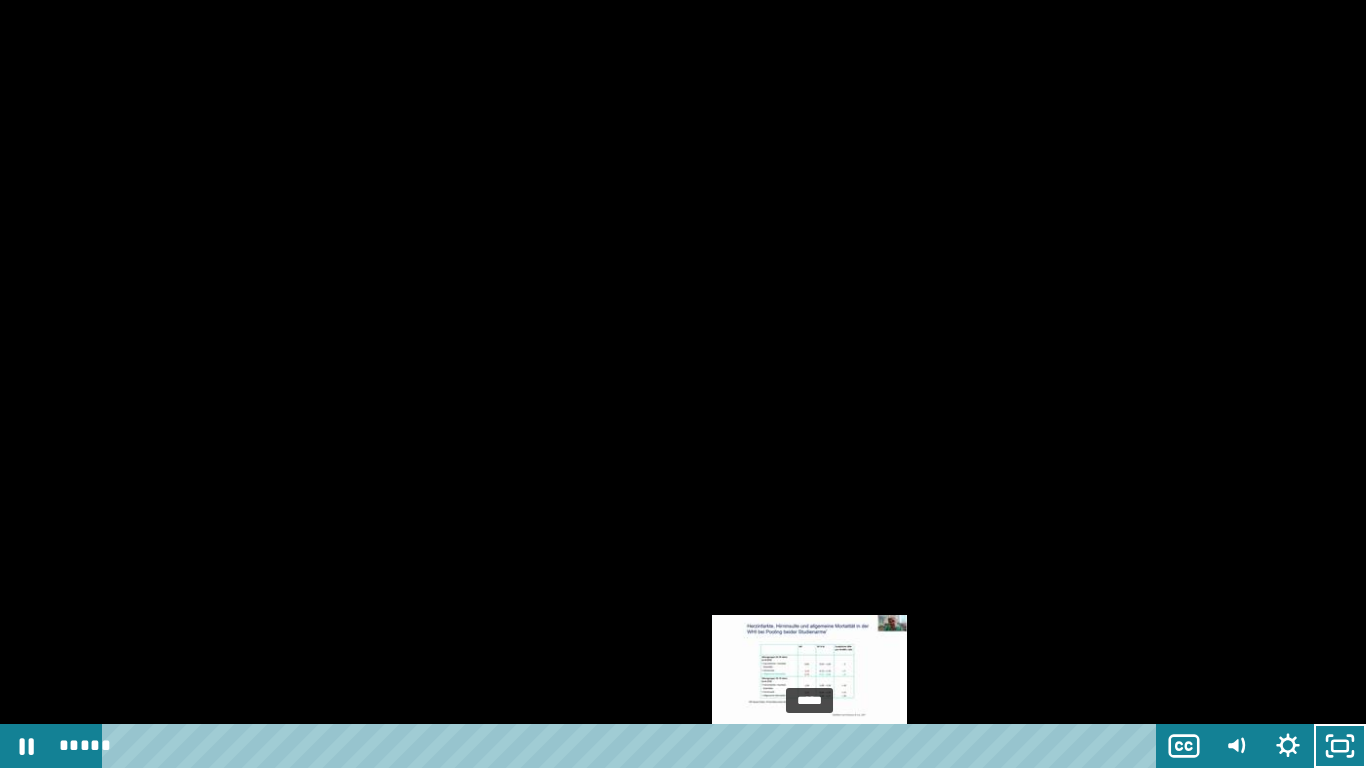 click at bounding box center [809, 746] 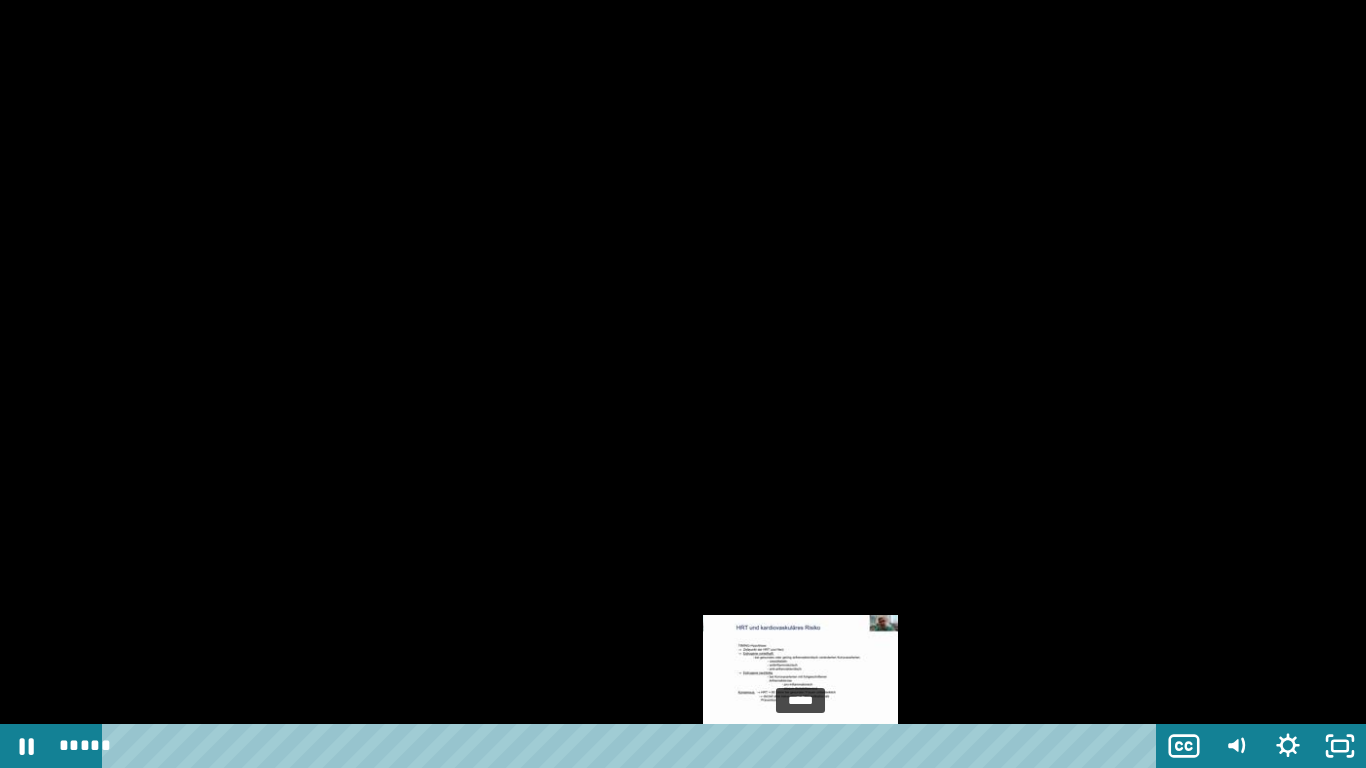 click on "*****" at bounding box center (633, 746) 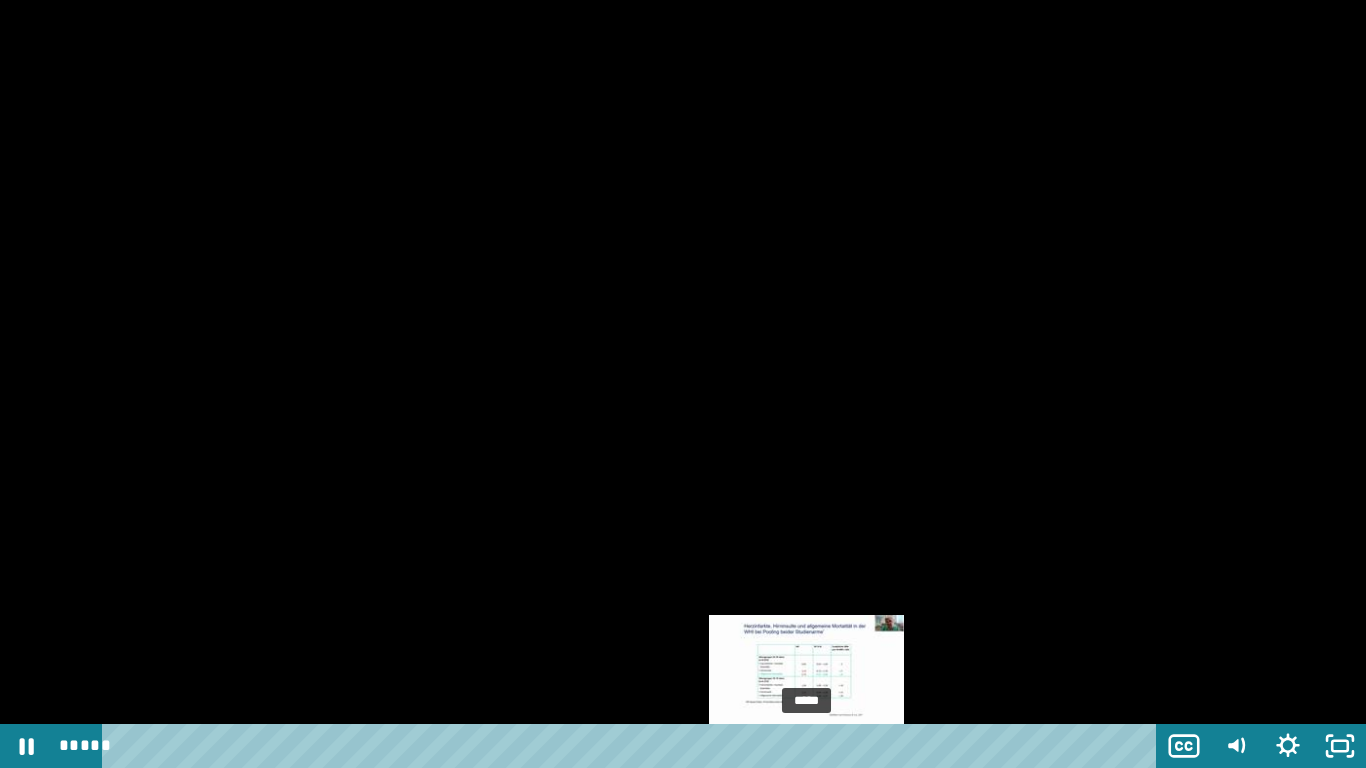 click at bounding box center [806, 746] 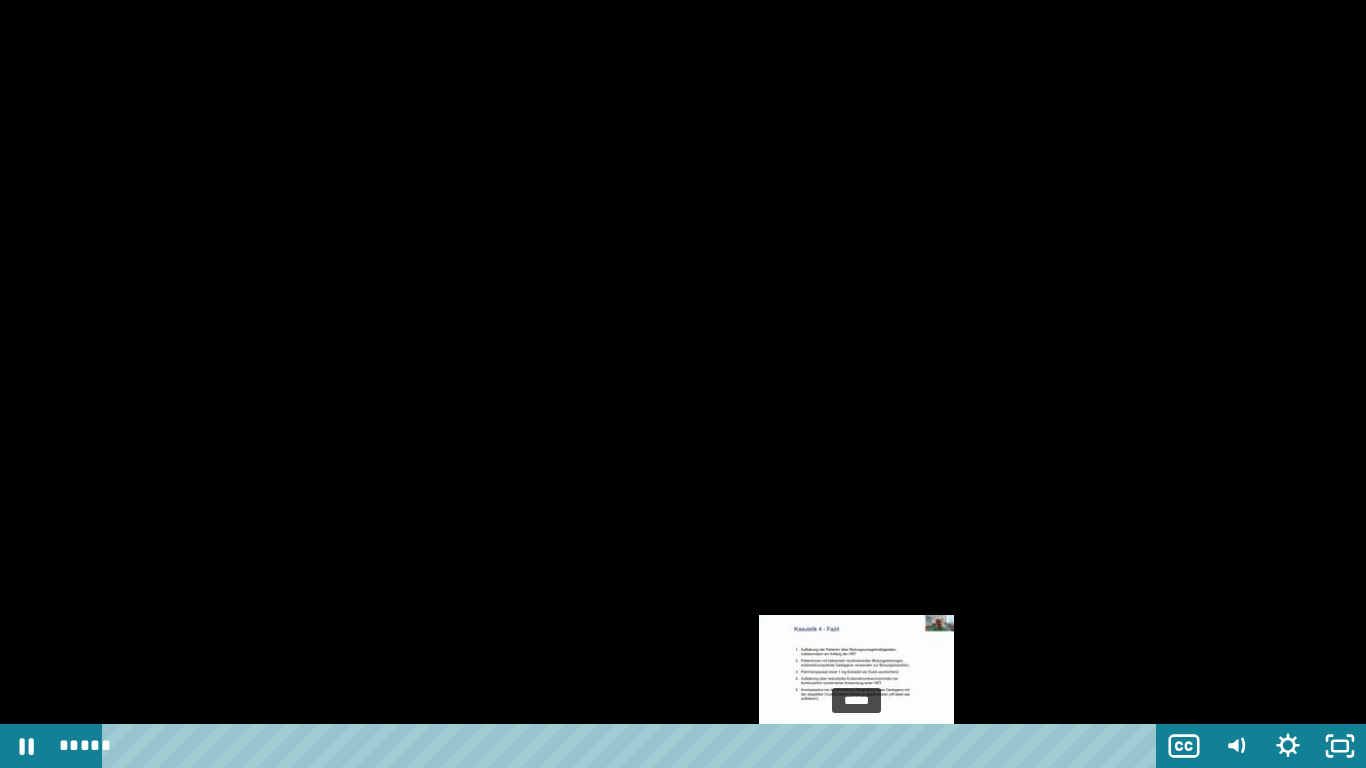 click at bounding box center [860, 746] 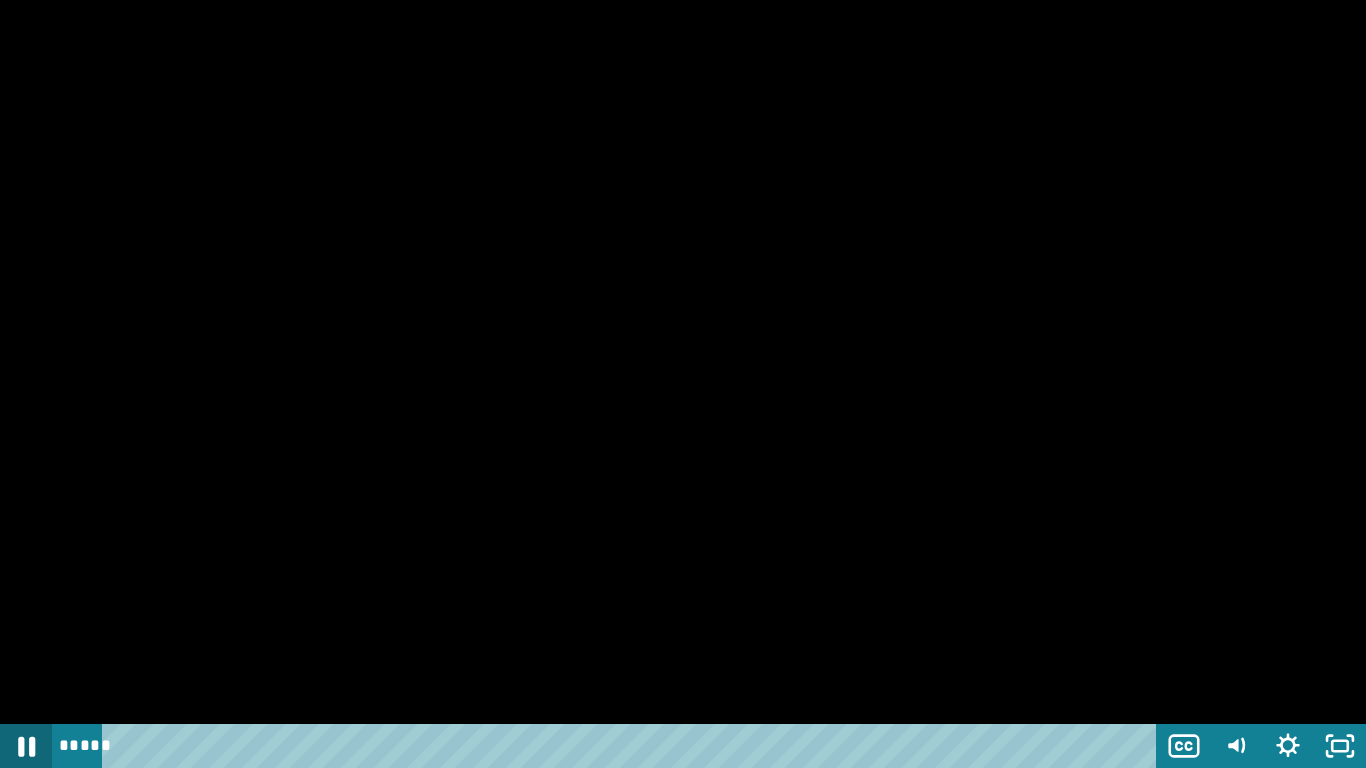 click 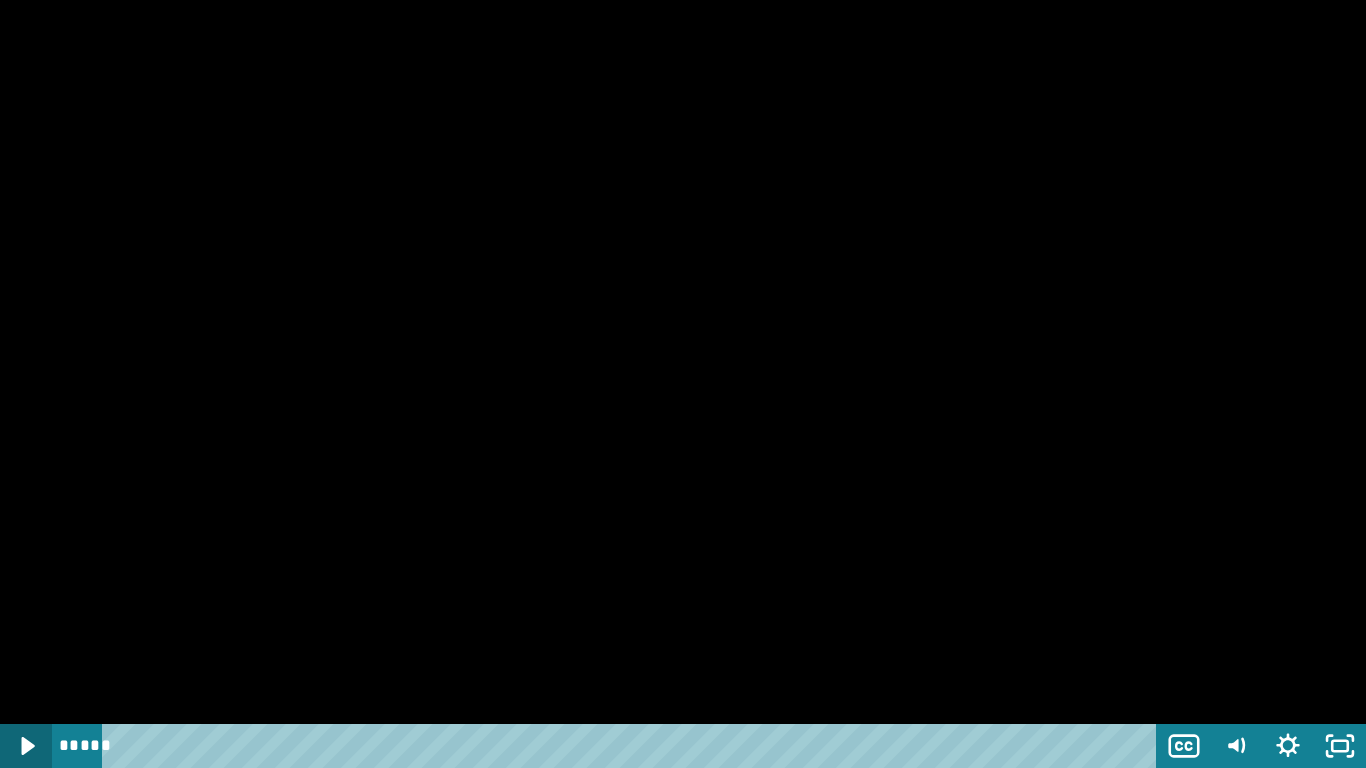 click 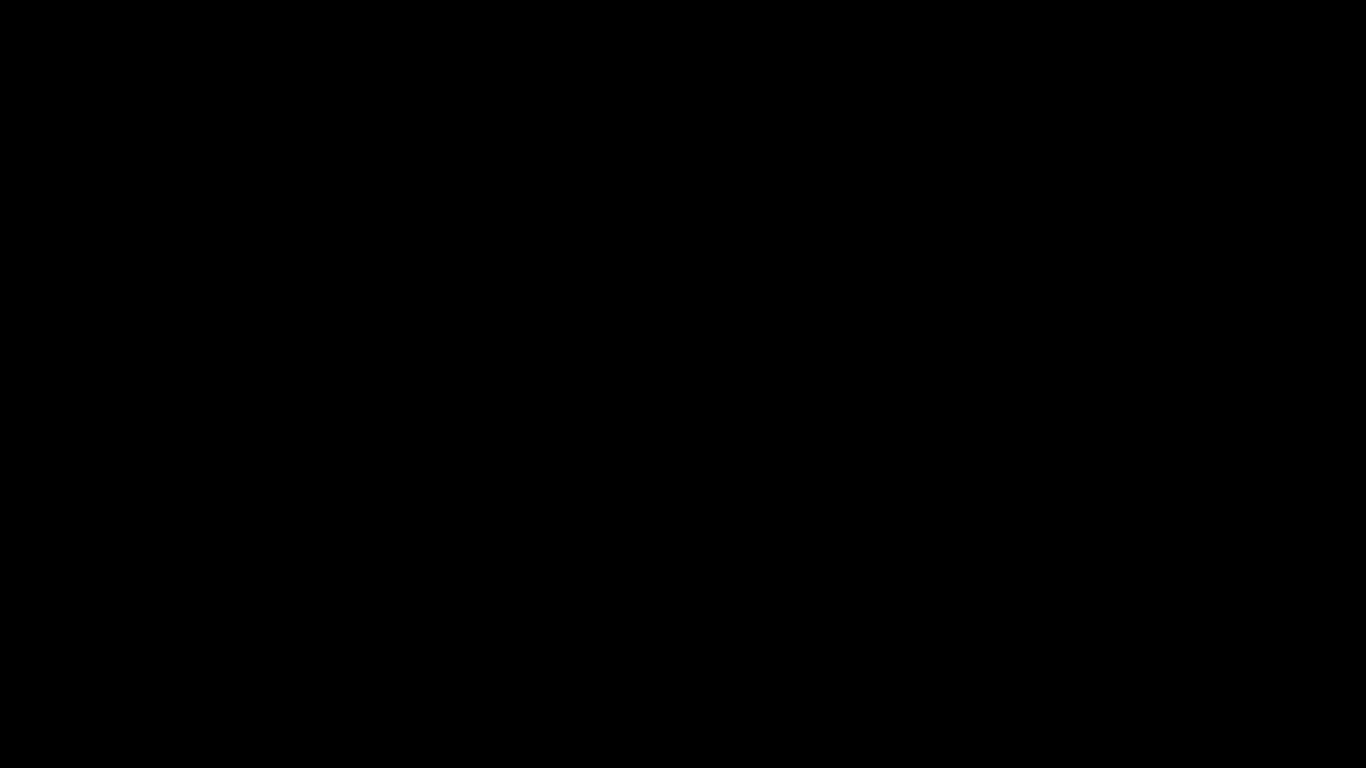 type 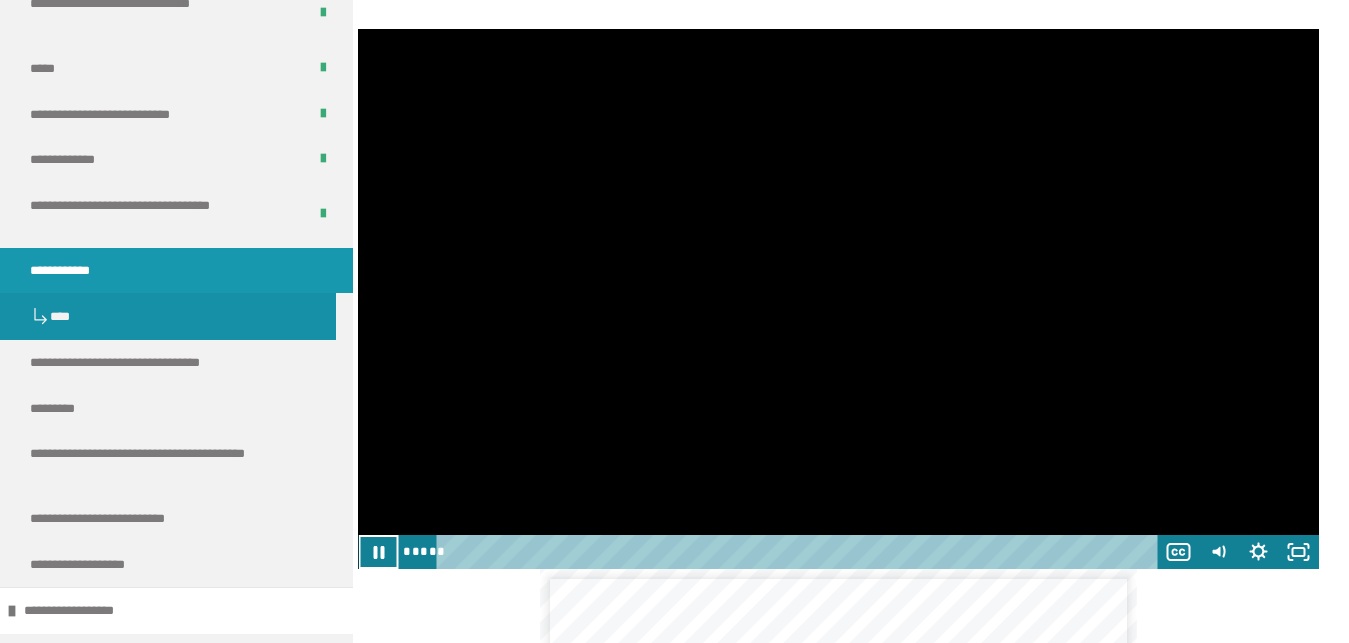 scroll, scrollTop: 1632, scrollLeft: 0, axis: vertical 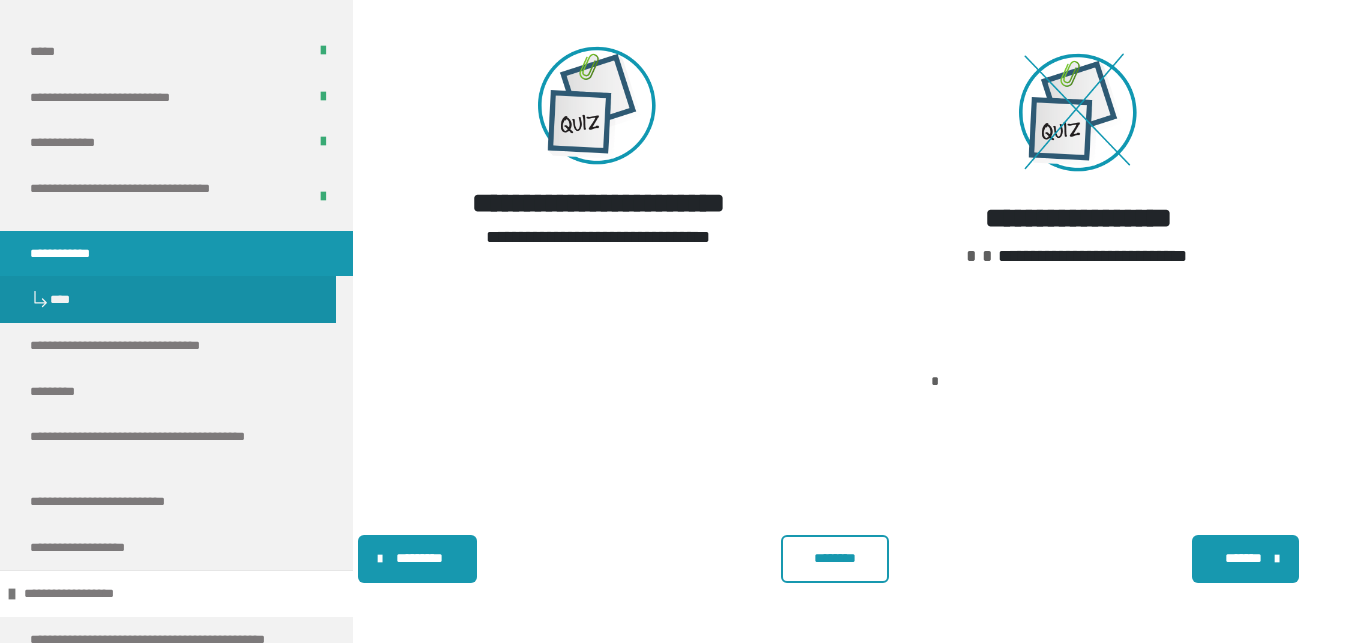click on "********" at bounding box center (835, 558) 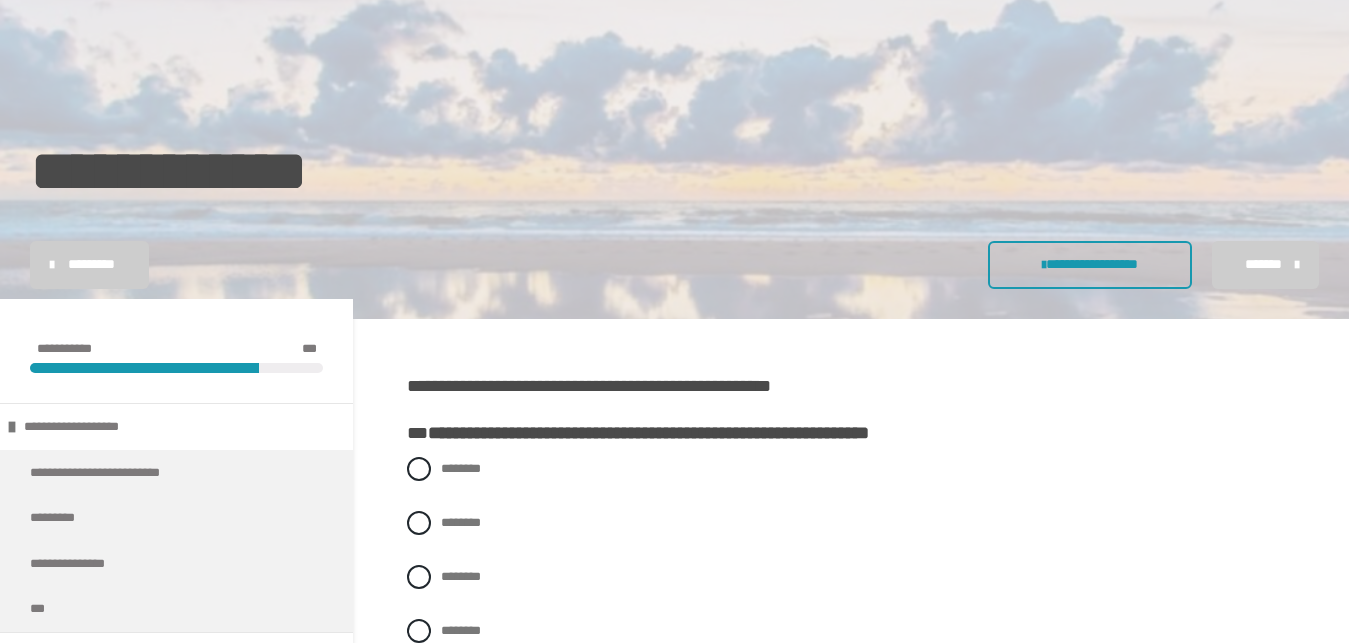 scroll, scrollTop: 306, scrollLeft: 0, axis: vertical 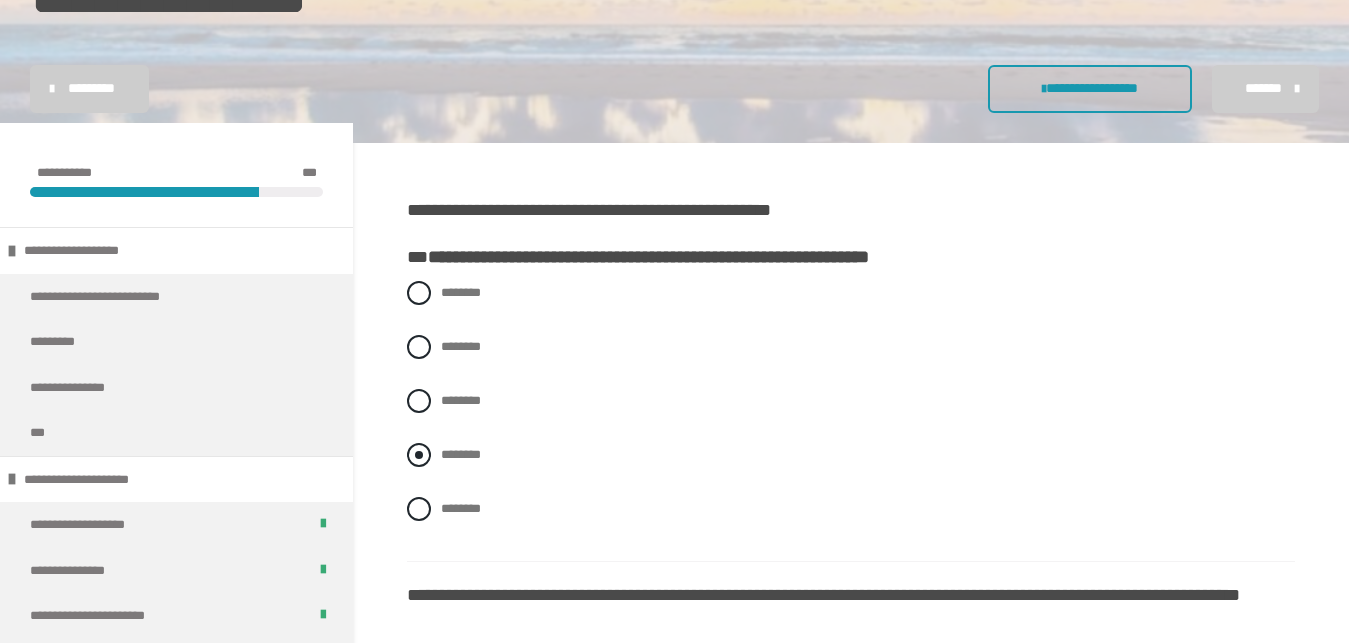 click at bounding box center [419, 455] 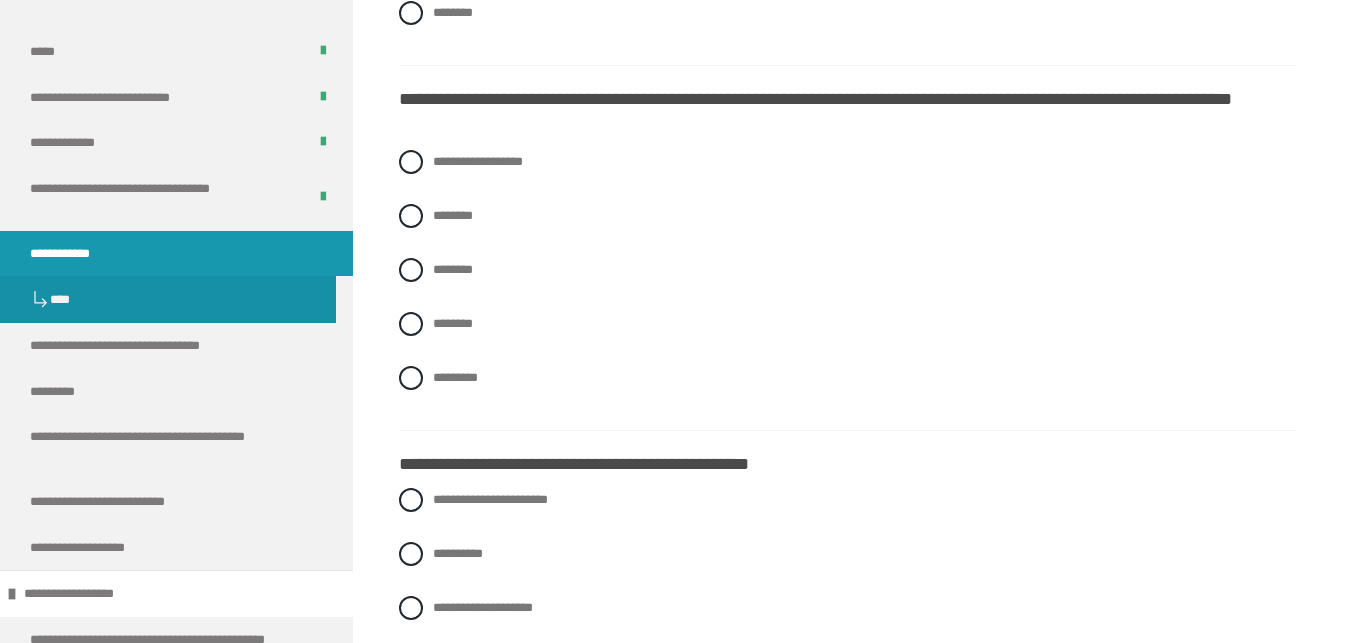 scroll, scrollTop: 816, scrollLeft: 0, axis: vertical 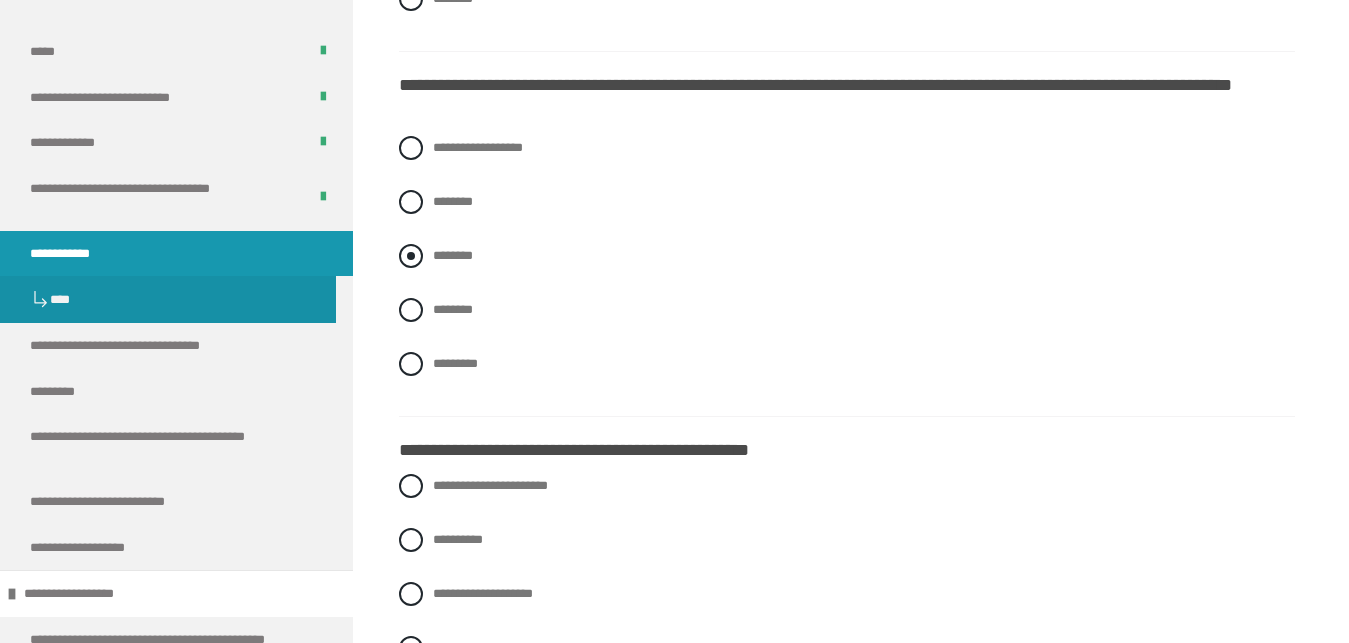 click on "********" at bounding box center (453, 255) 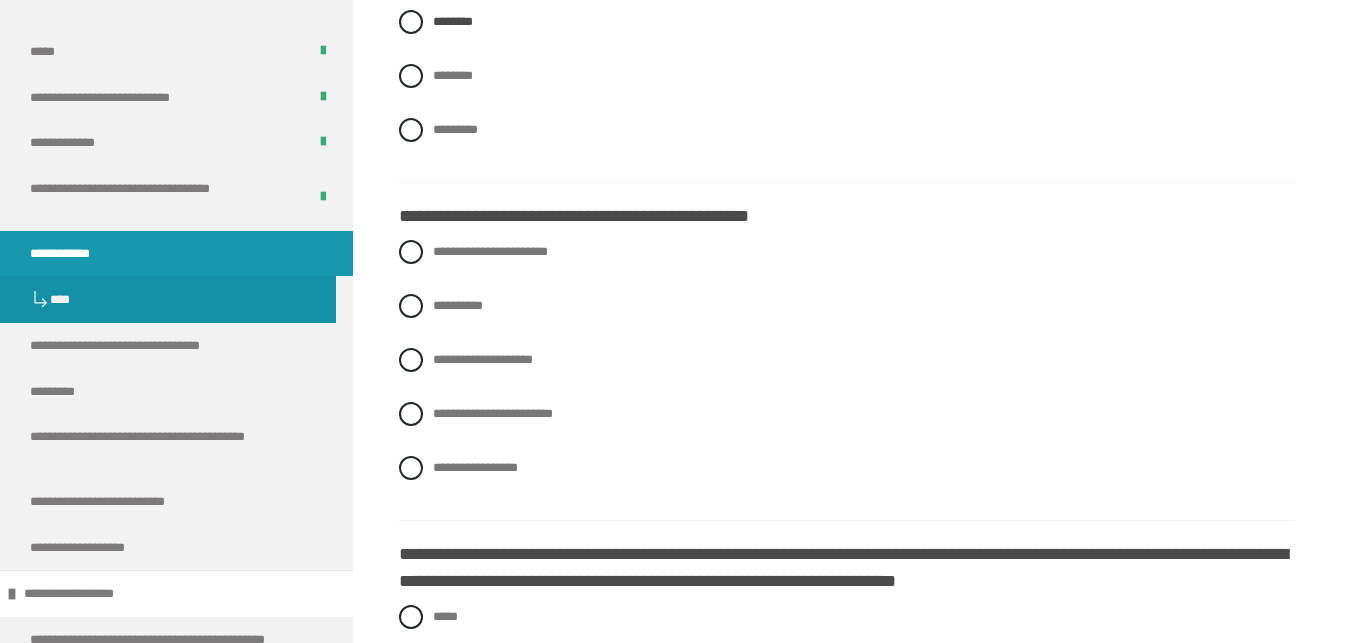 scroll, scrollTop: 1224, scrollLeft: 0, axis: vertical 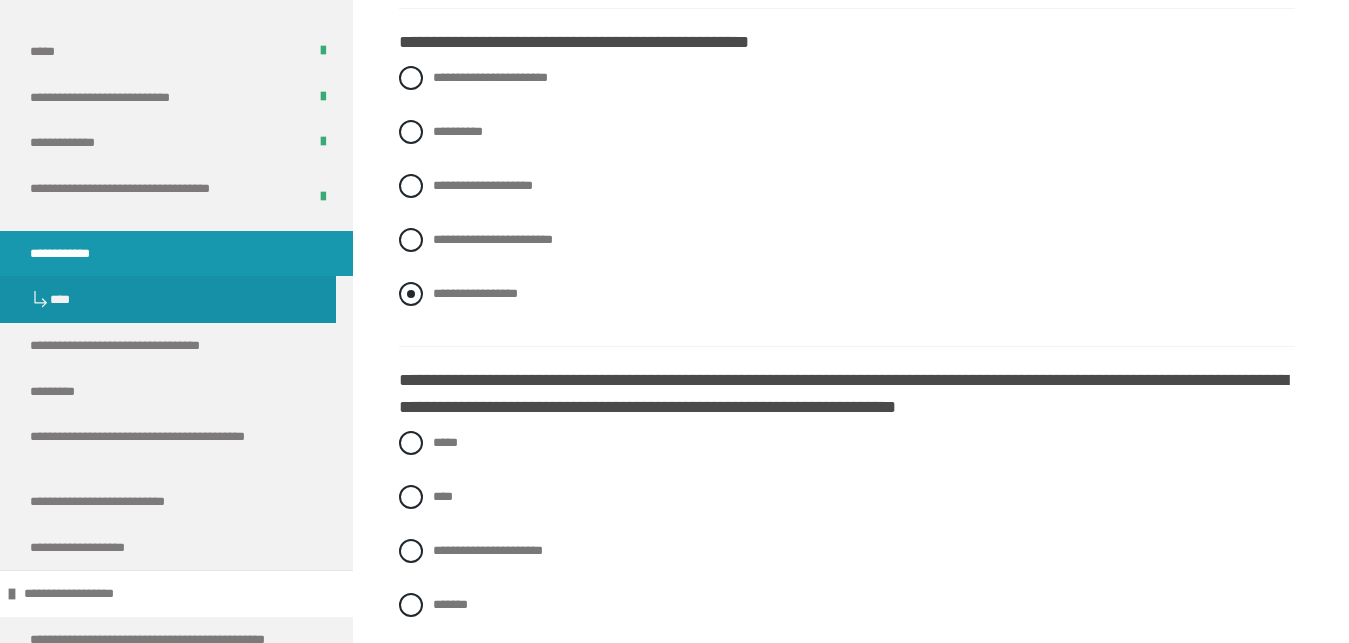 click on "**********" at bounding box center [475, 293] 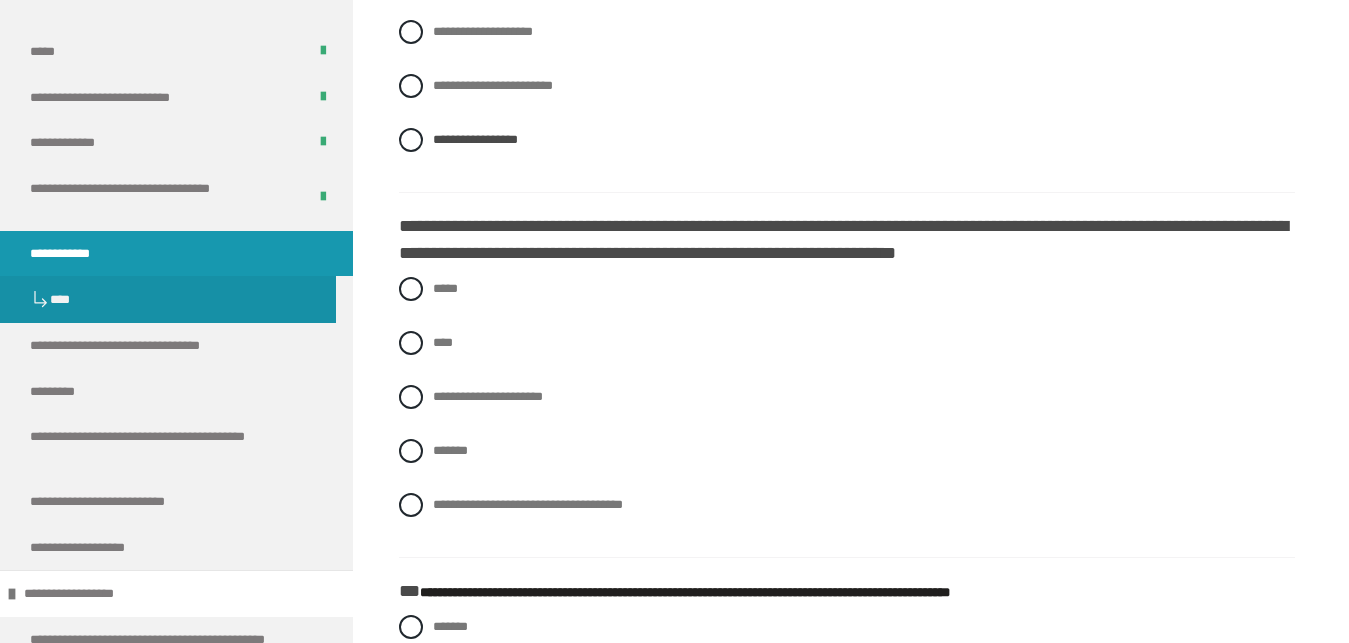 scroll, scrollTop: 1428, scrollLeft: 0, axis: vertical 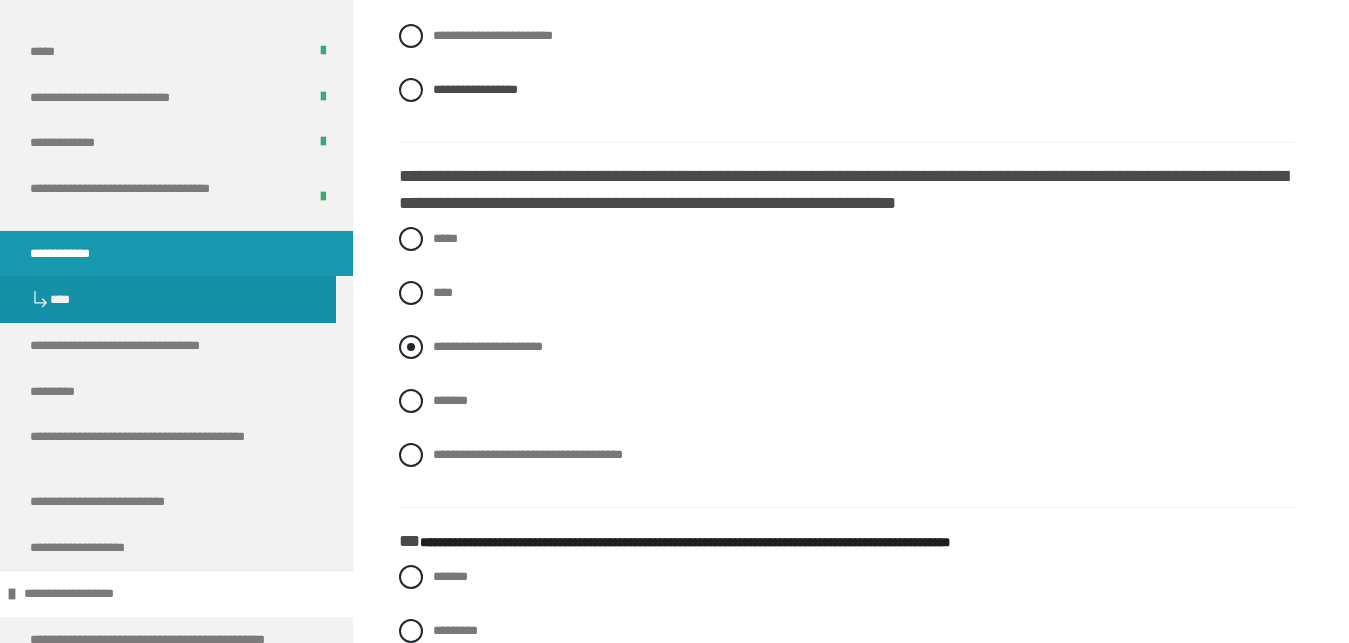 click on "**********" at bounding box center (488, 346) 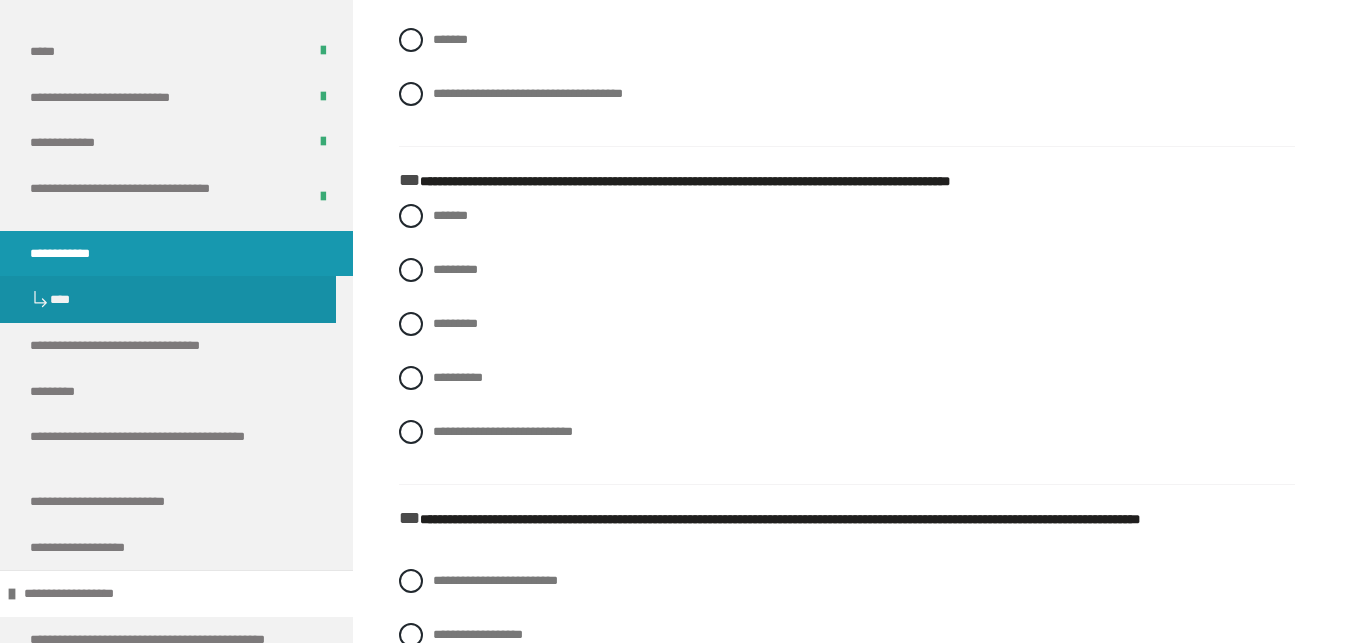scroll, scrollTop: 1836, scrollLeft: 0, axis: vertical 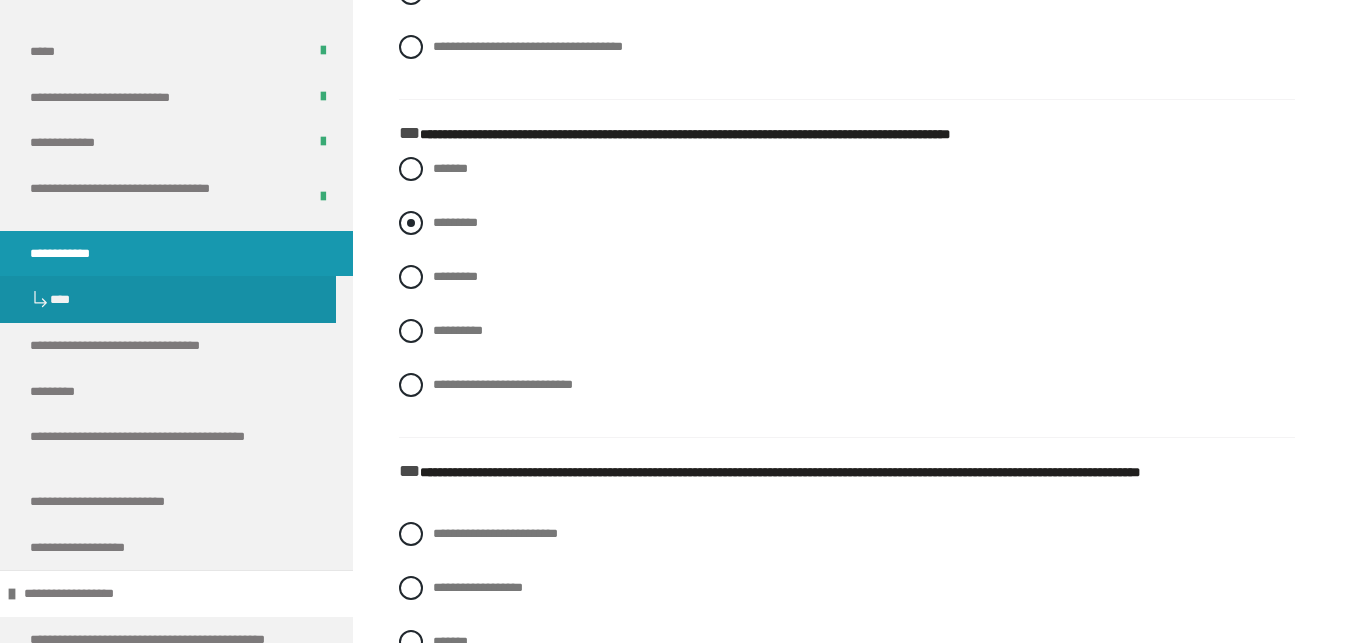 click on "*********" at bounding box center [847, 223] 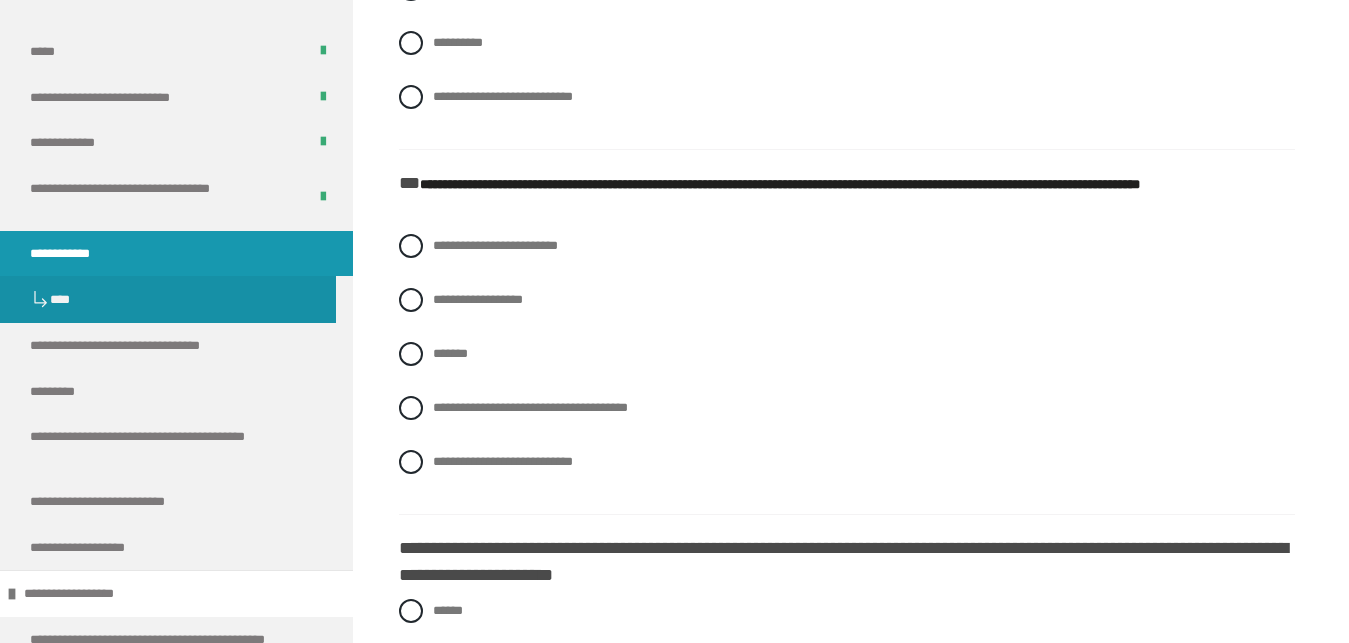 scroll, scrollTop: 2142, scrollLeft: 0, axis: vertical 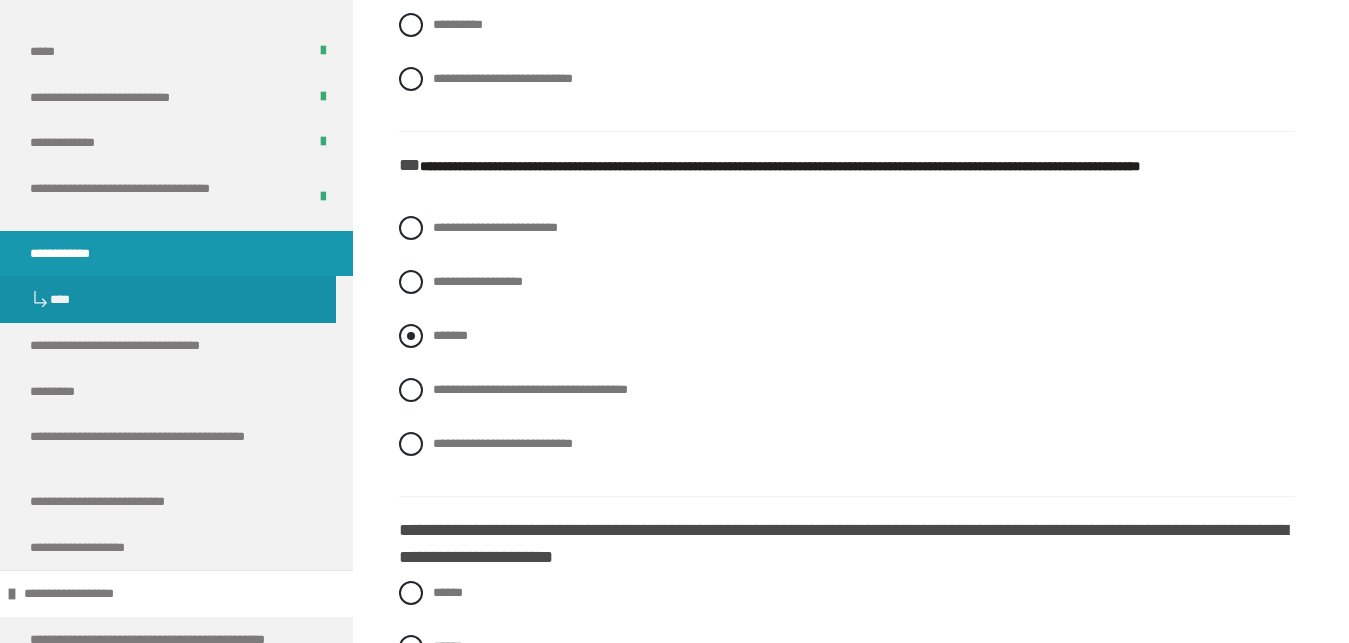 click on "*******" at bounding box center [450, 335] 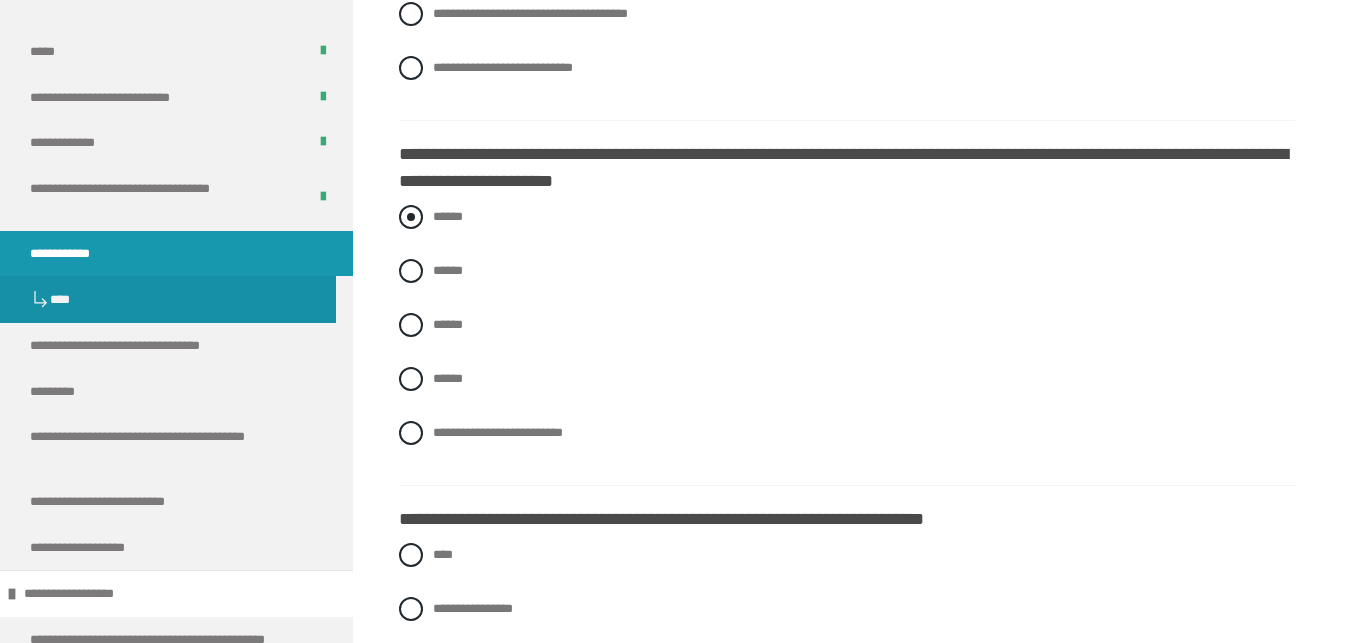 scroll, scrollTop: 2550, scrollLeft: 0, axis: vertical 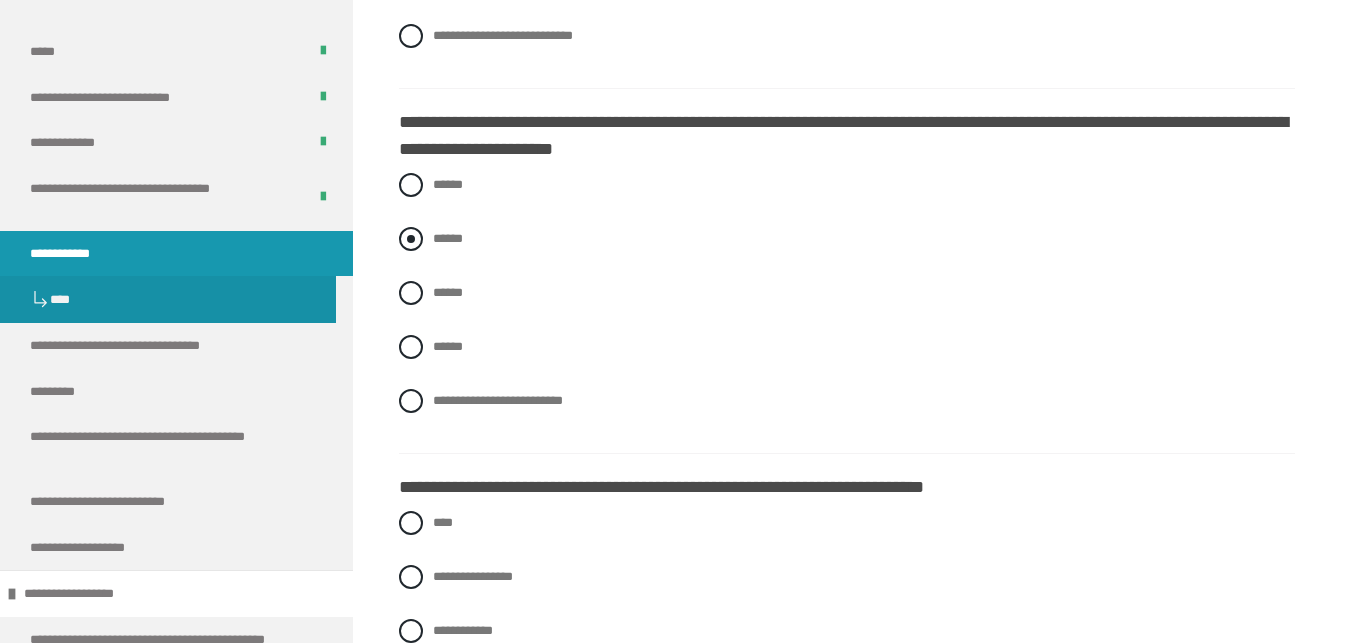 click on "******" at bounding box center [448, 238] 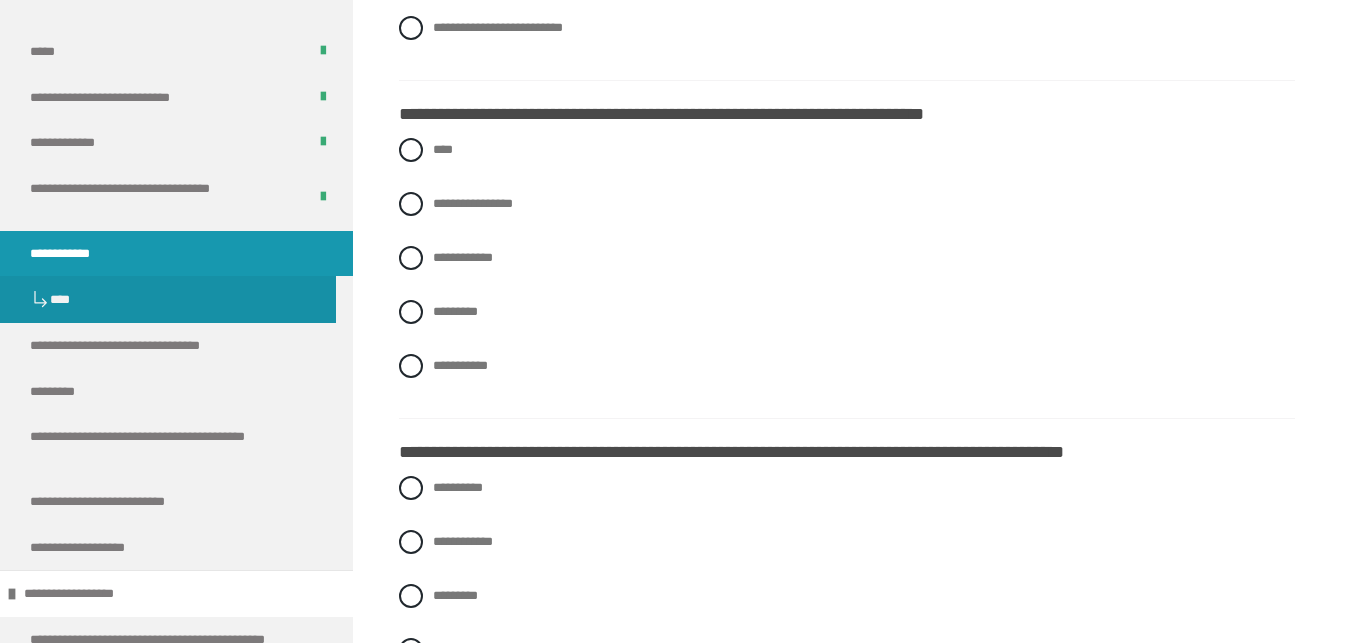 scroll, scrollTop: 2958, scrollLeft: 0, axis: vertical 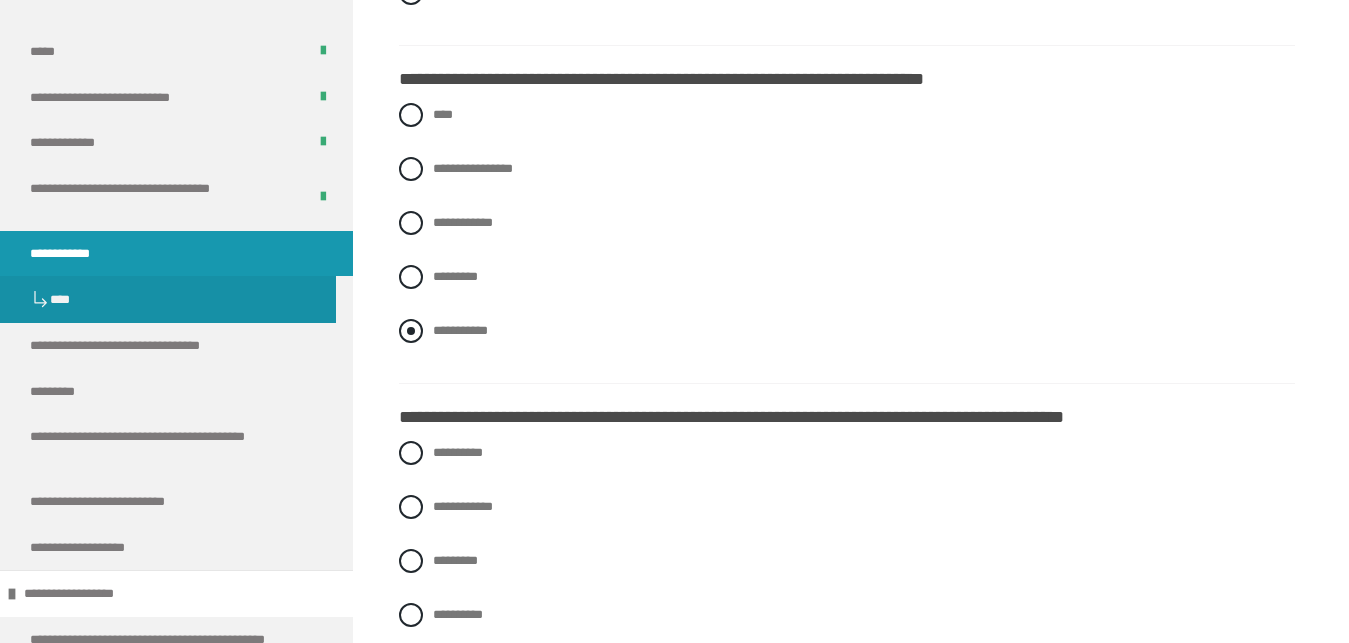 click on "**********" at bounding box center [460, 330] 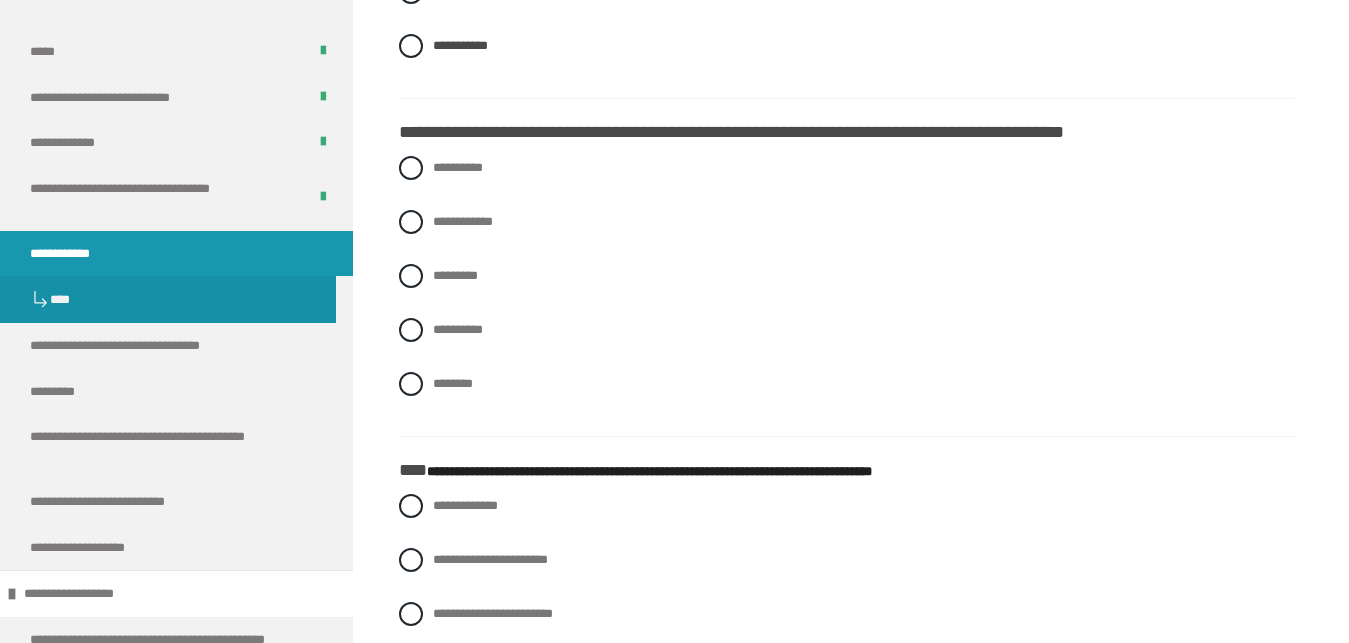 scroll, scrollTop: 3264, scrollLeft: 0, axis: vertical 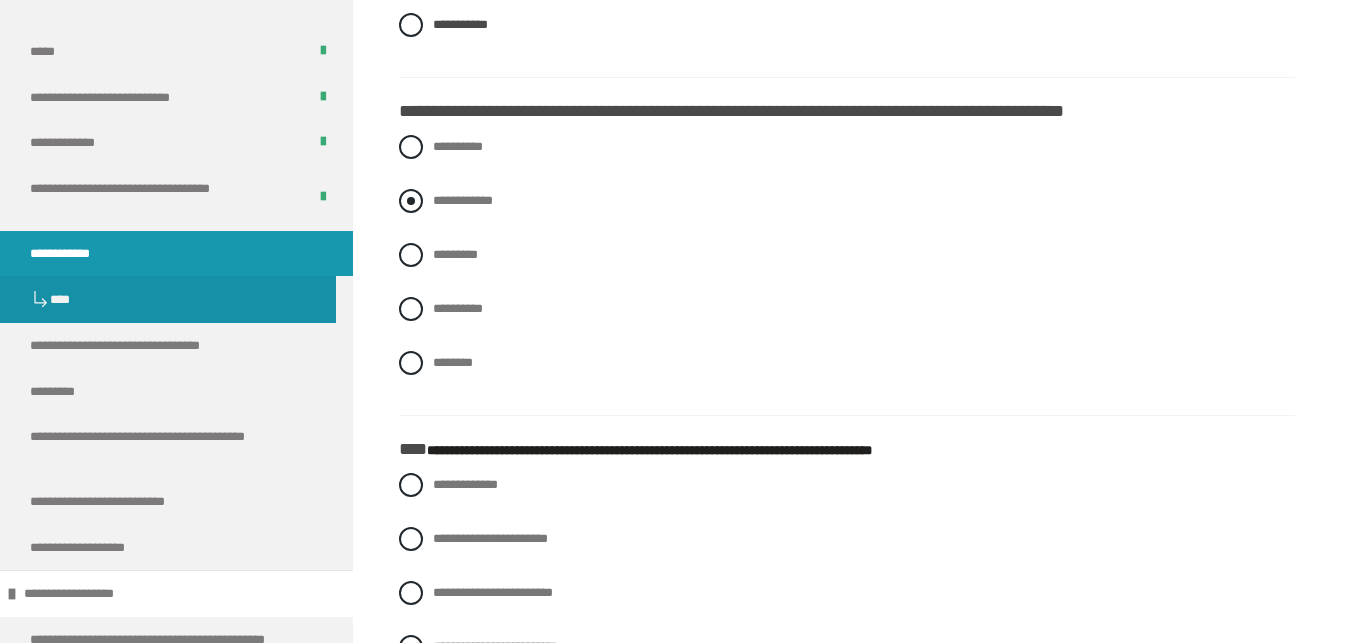 click on "**********" at bounding box center (847, 201) 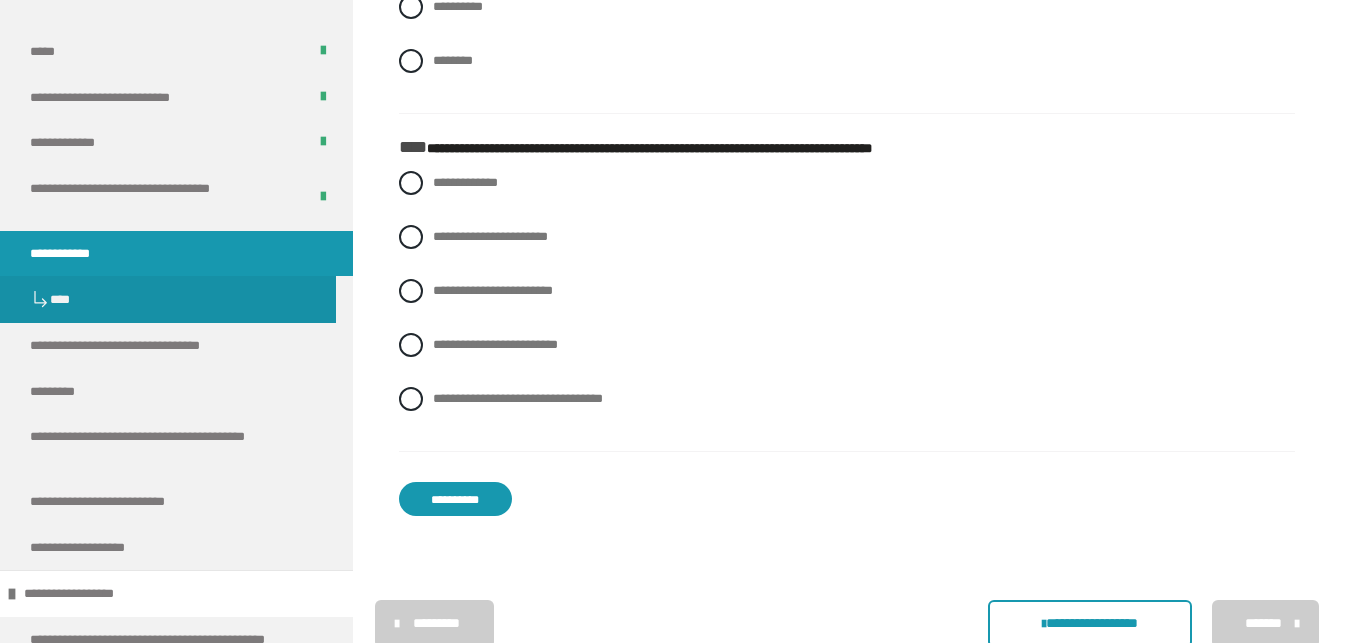 scroll, scrollTop: 3570, scrollLeft: 0, axis: vertical 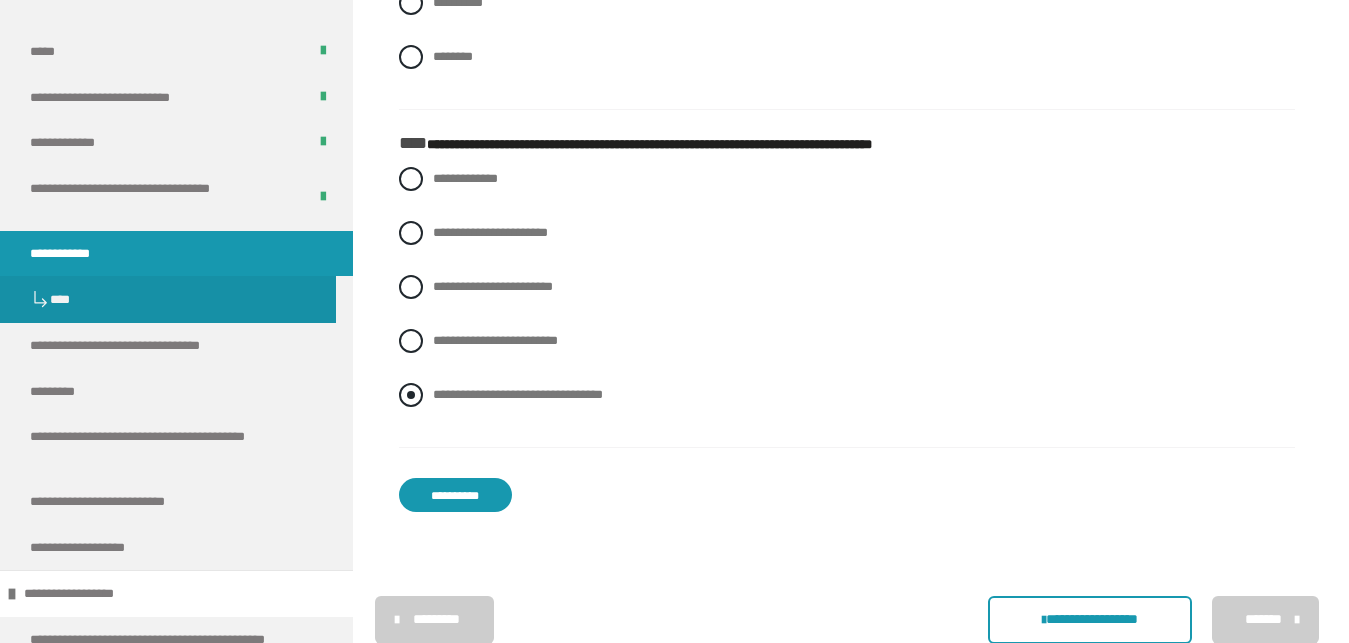 click on "**********" at bounding box center (518, 394) 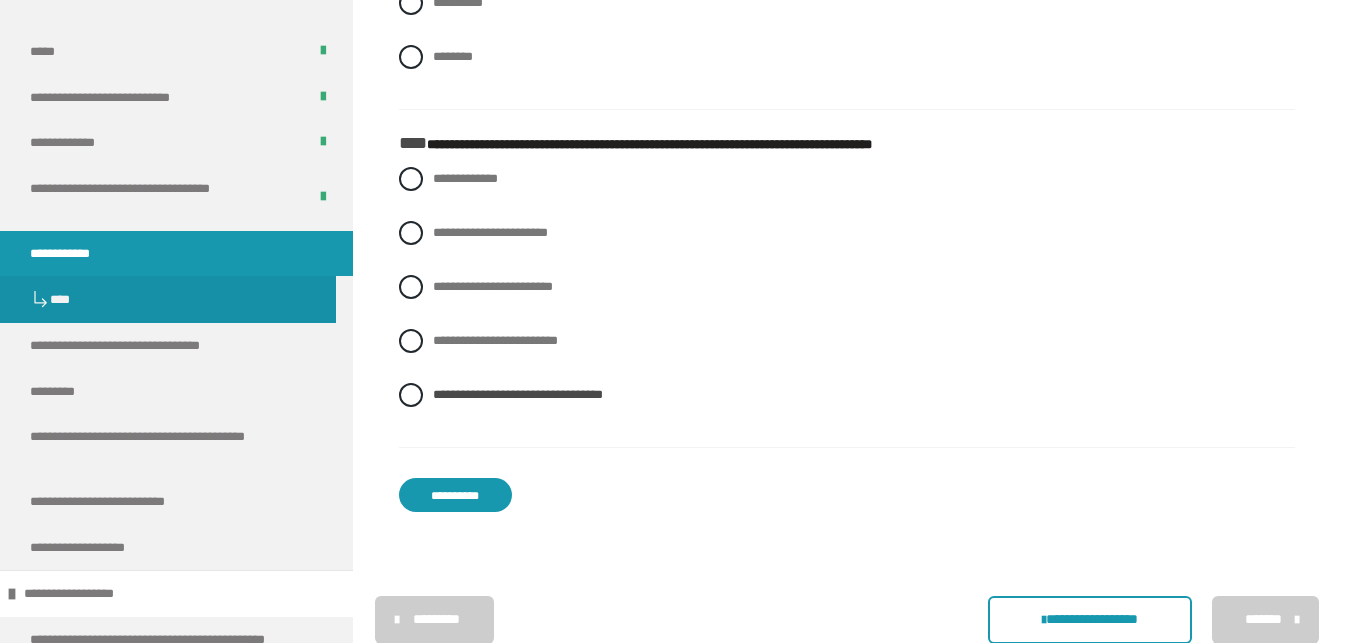 click on "**********" at bounding box center (455, 495) 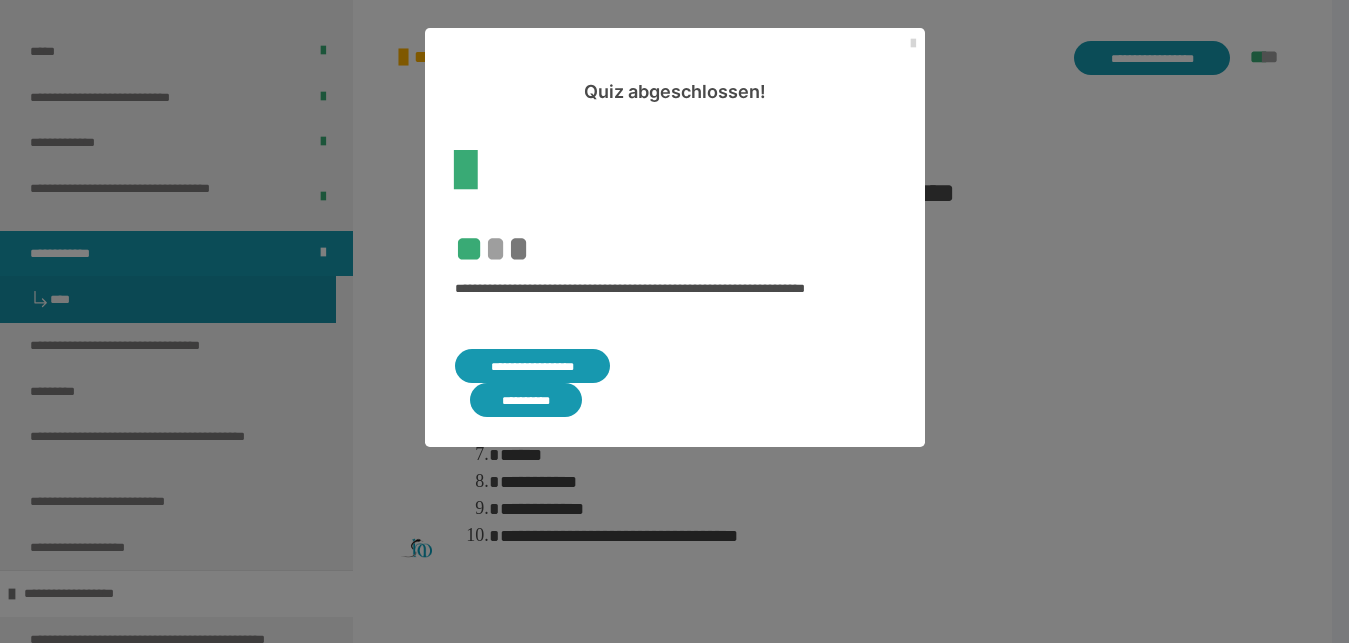 scroll, scrollTop: 3528, scrollLeft: 0, axis: vertical 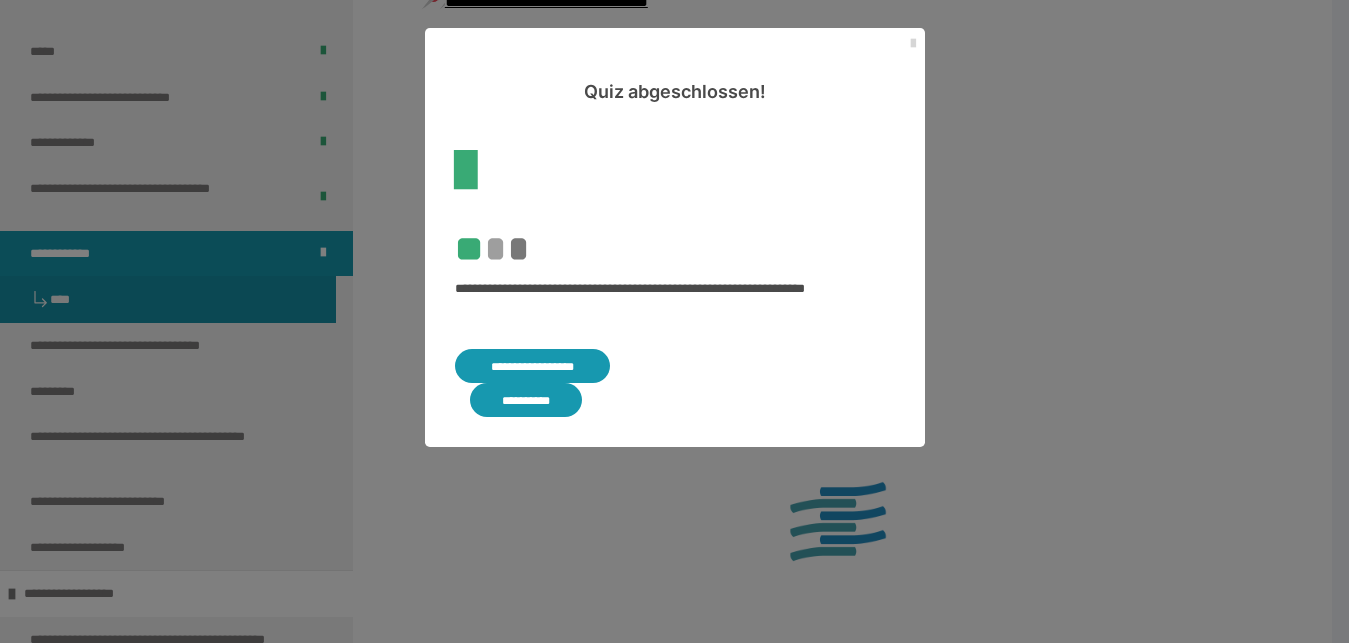 click at bounding box center [913, 44] 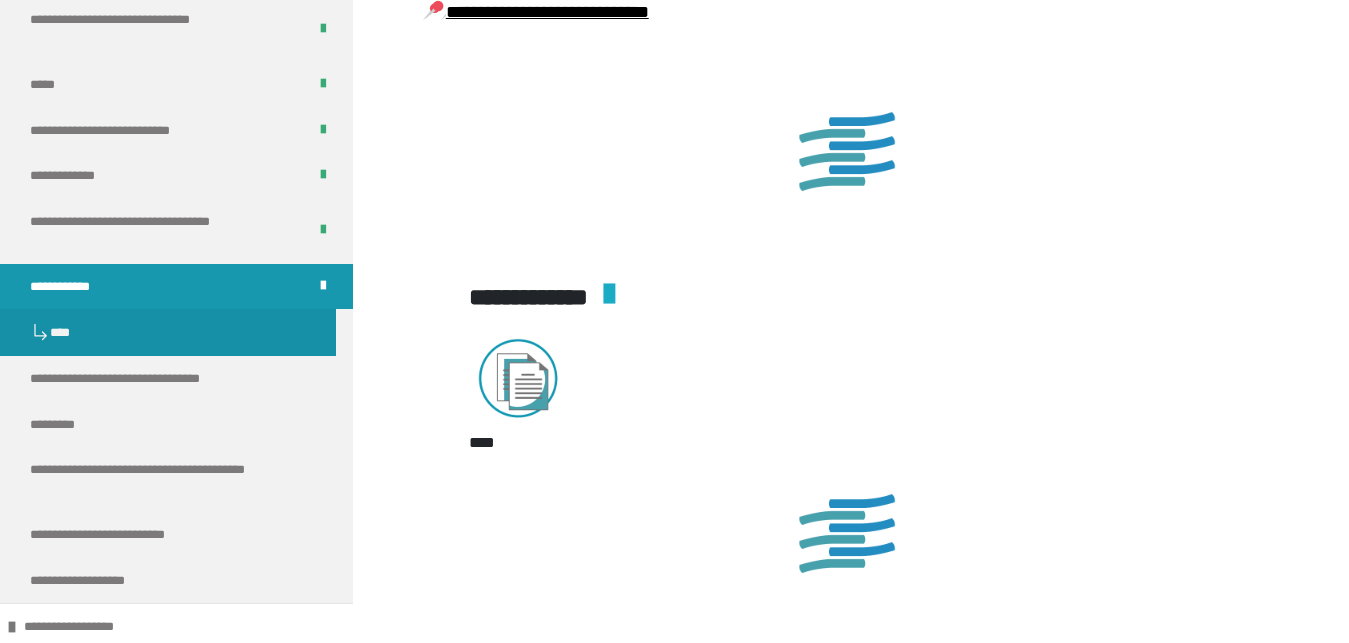 scroll, scrollTop: 1632, scrollLeft: 0, axis: vertical 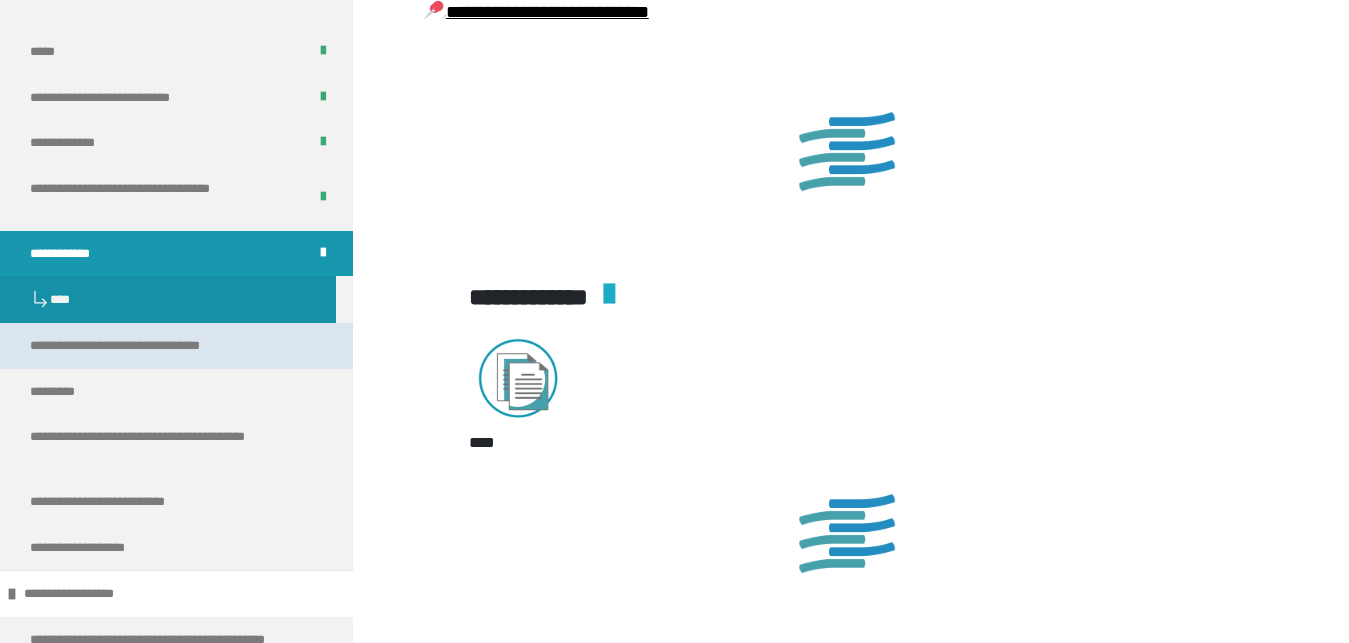 click on "**********" at bounding box center [153, 346] 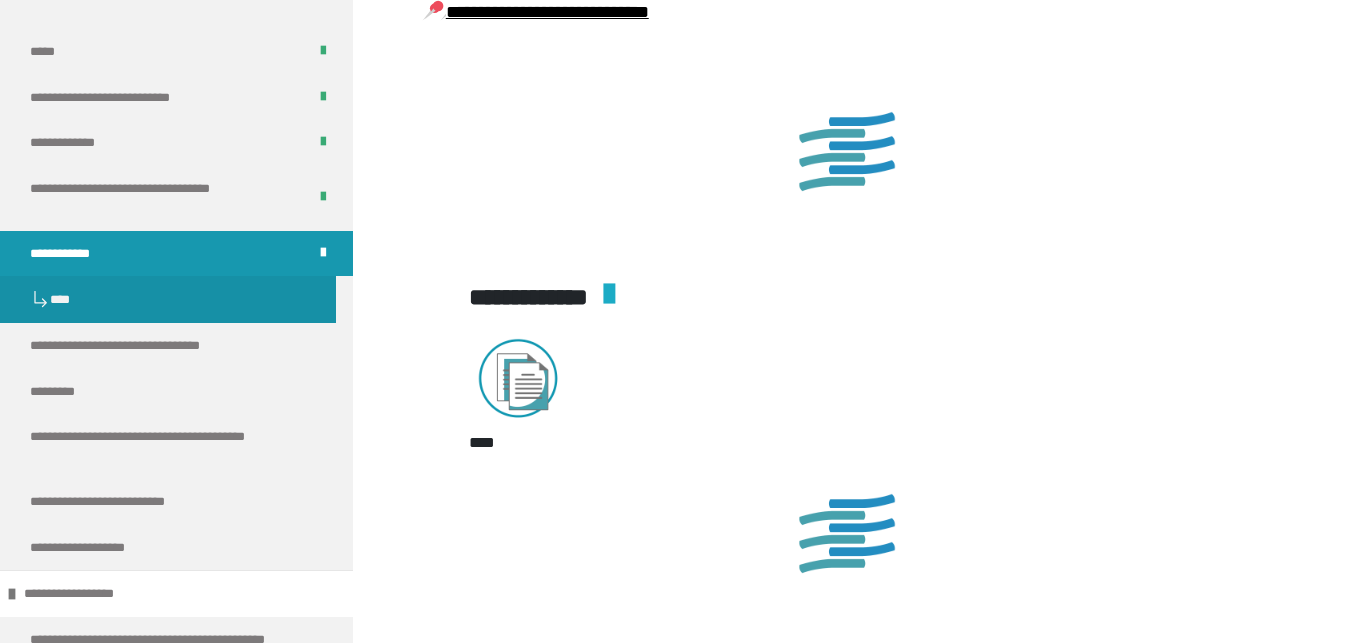 scroll, scrollTop: 439, scrollLeft: 0, axis: vertical 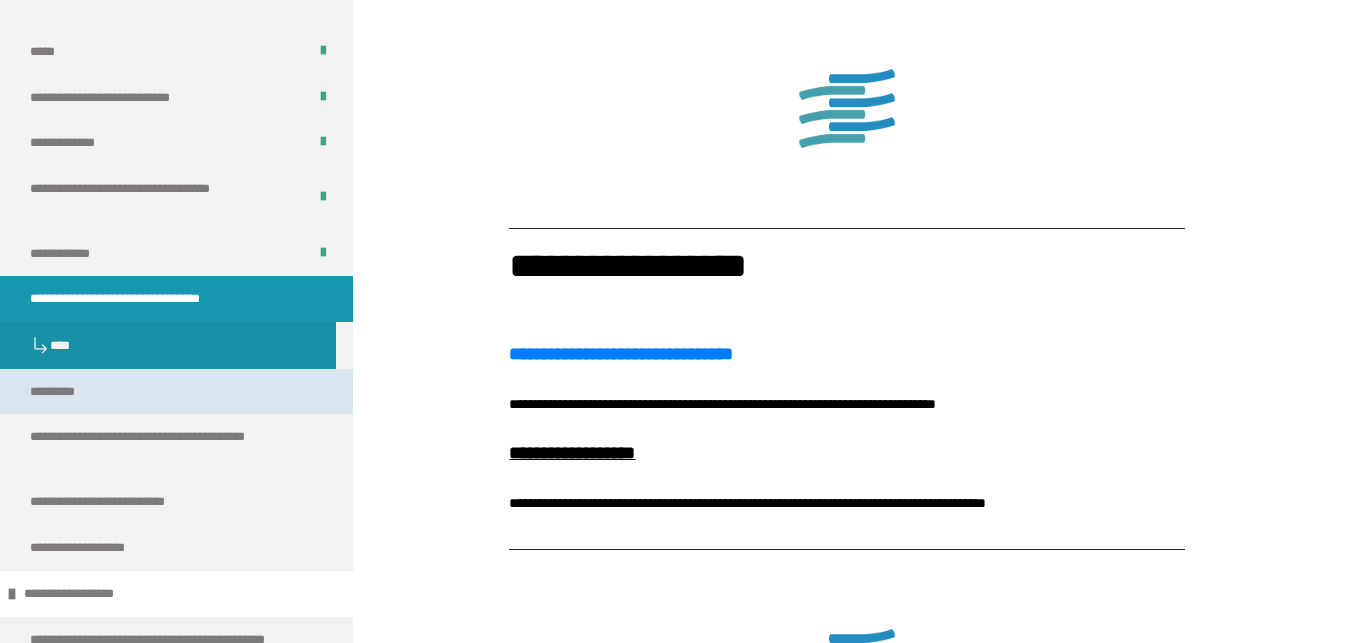 click on "*********" at bounding box center (176, 392) 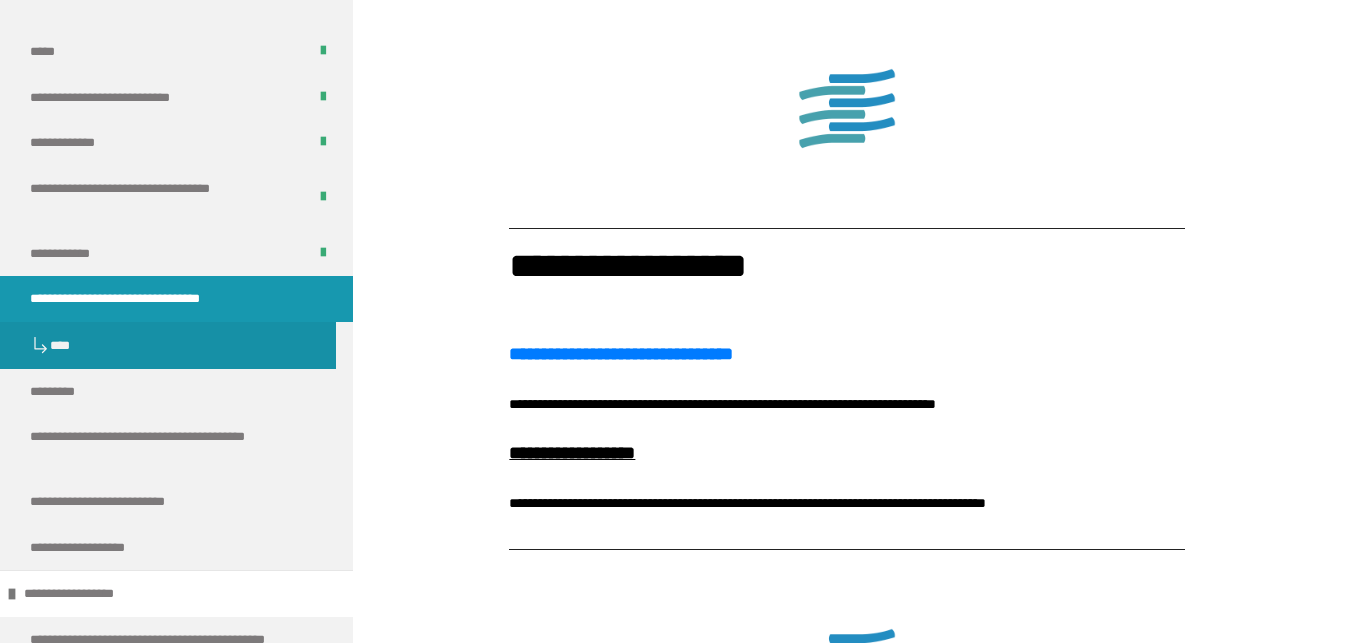 scroll, scrollTop: 439, scrollLeft: 0, axis: vertical 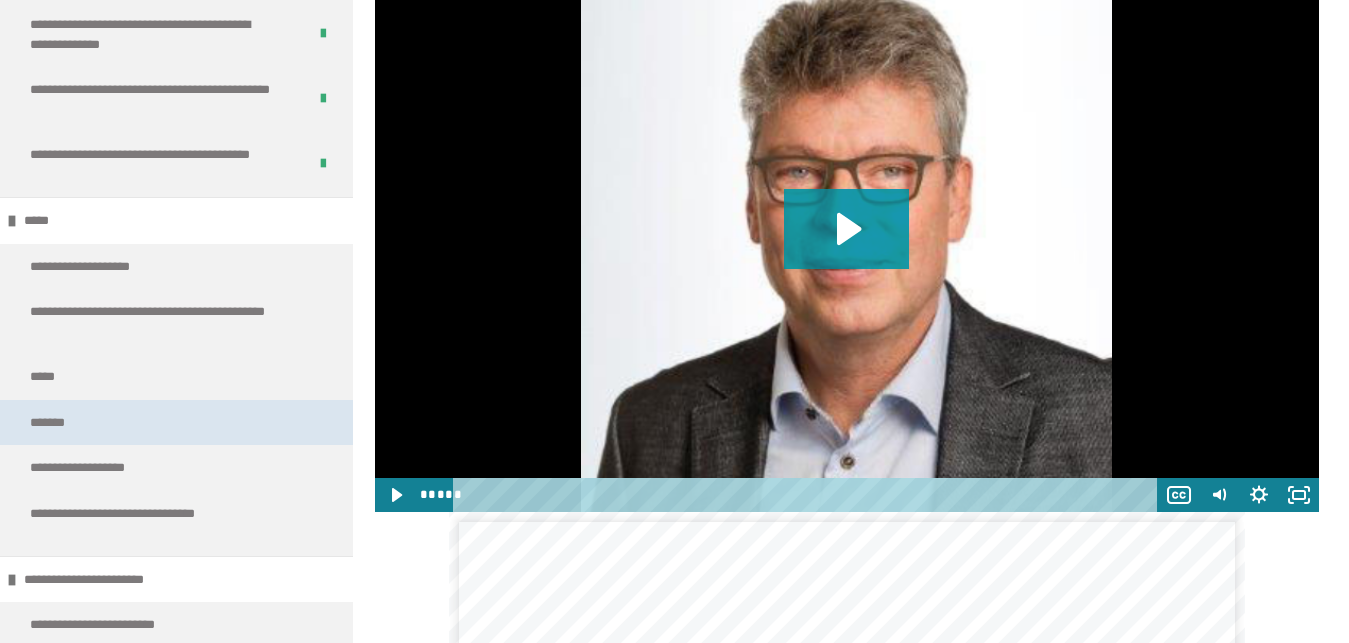 click on "*******" at bounding box center [176, 423] 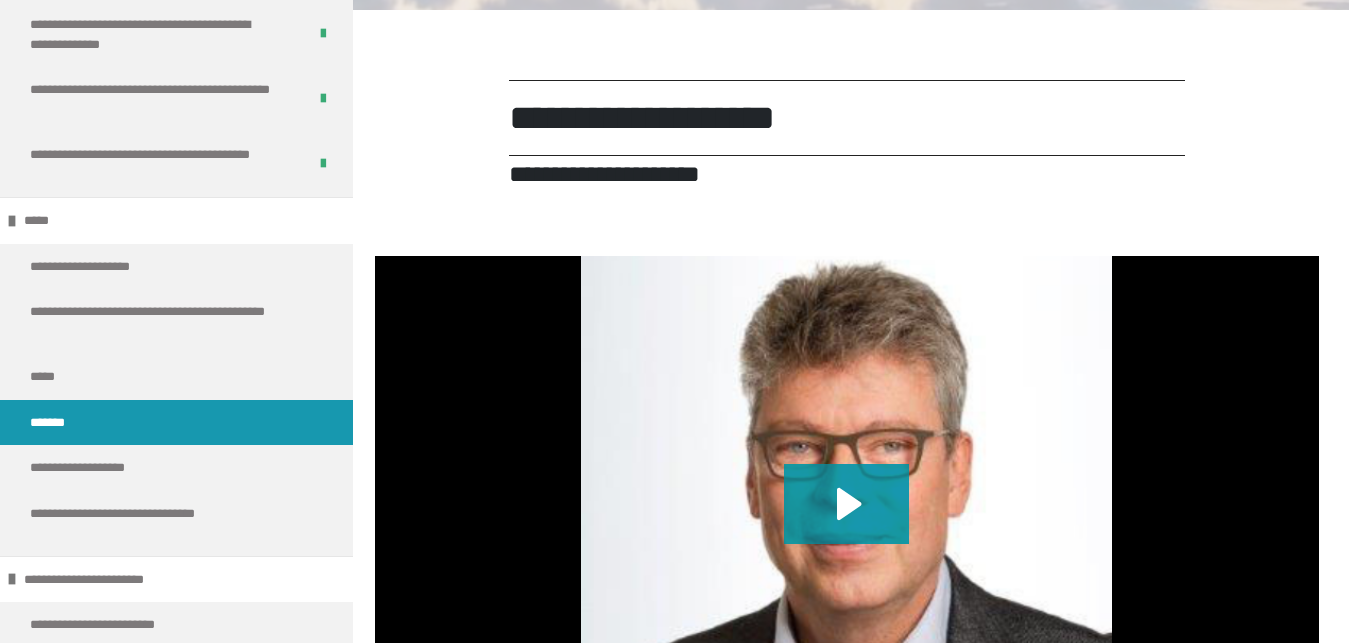 scroll, scrollTop: 2999, scrollLeft: 0, axis: vertical 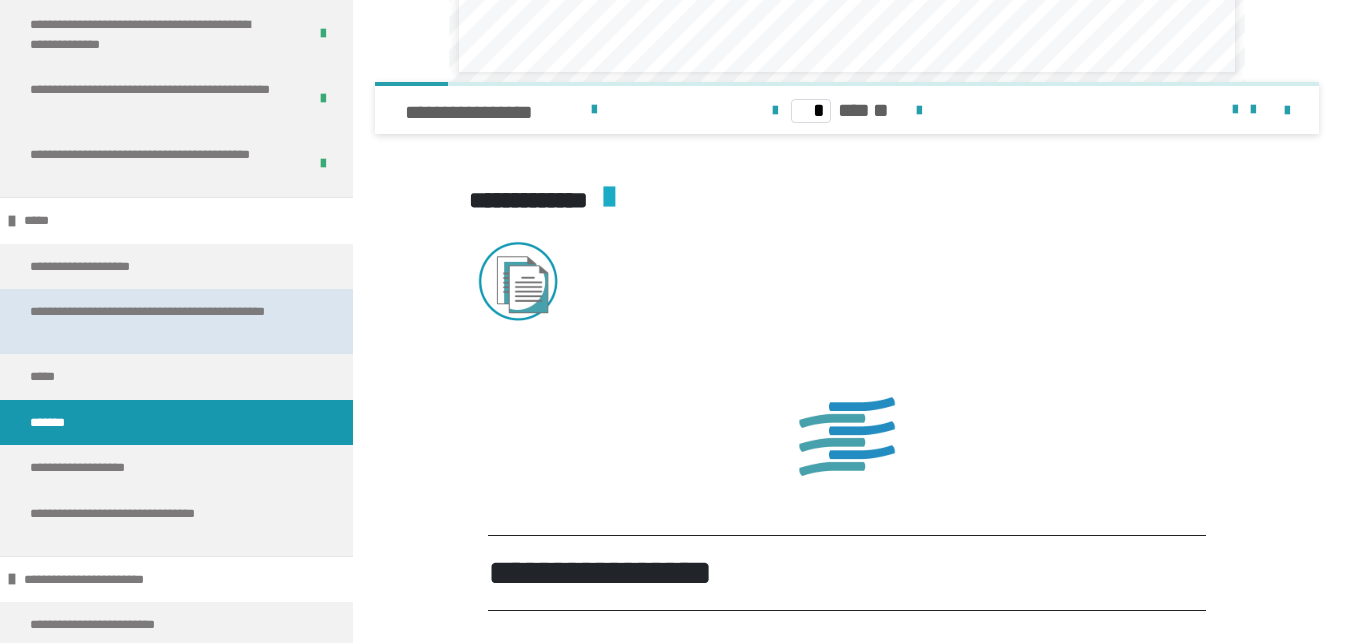 click on "**********" at bounding box center [160, 321] 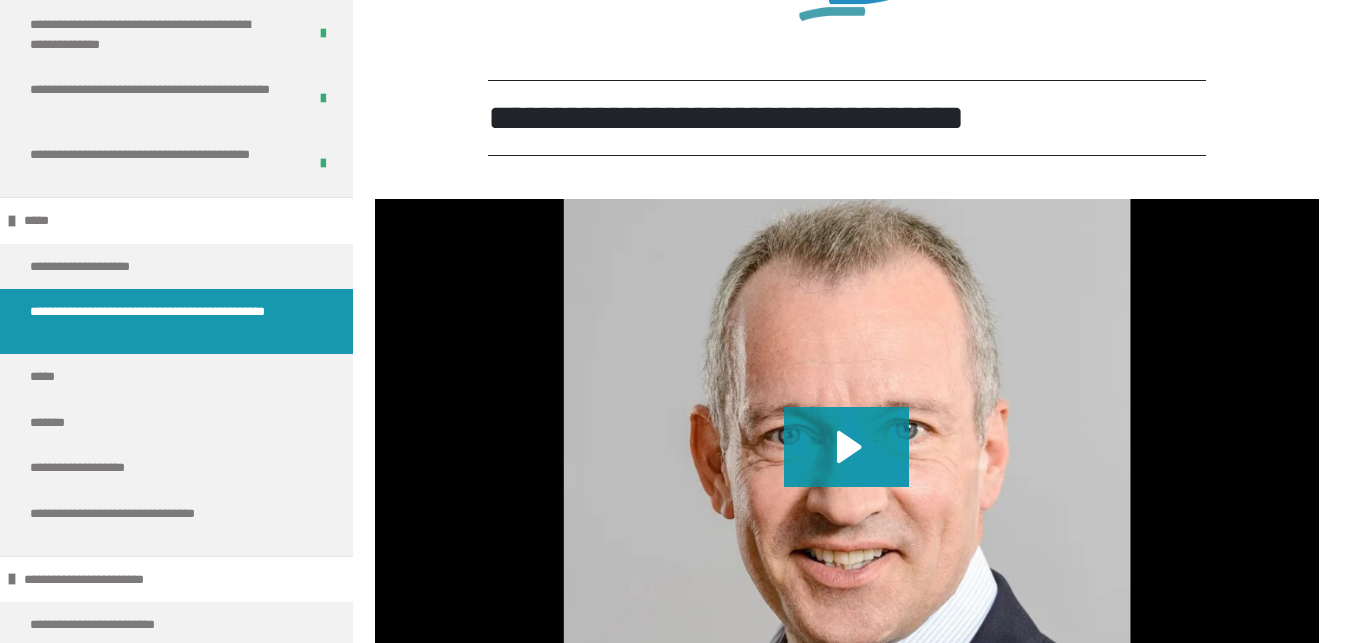 scroll, scrollTop: 1663, scrollLeft: 0, axis: vertical 